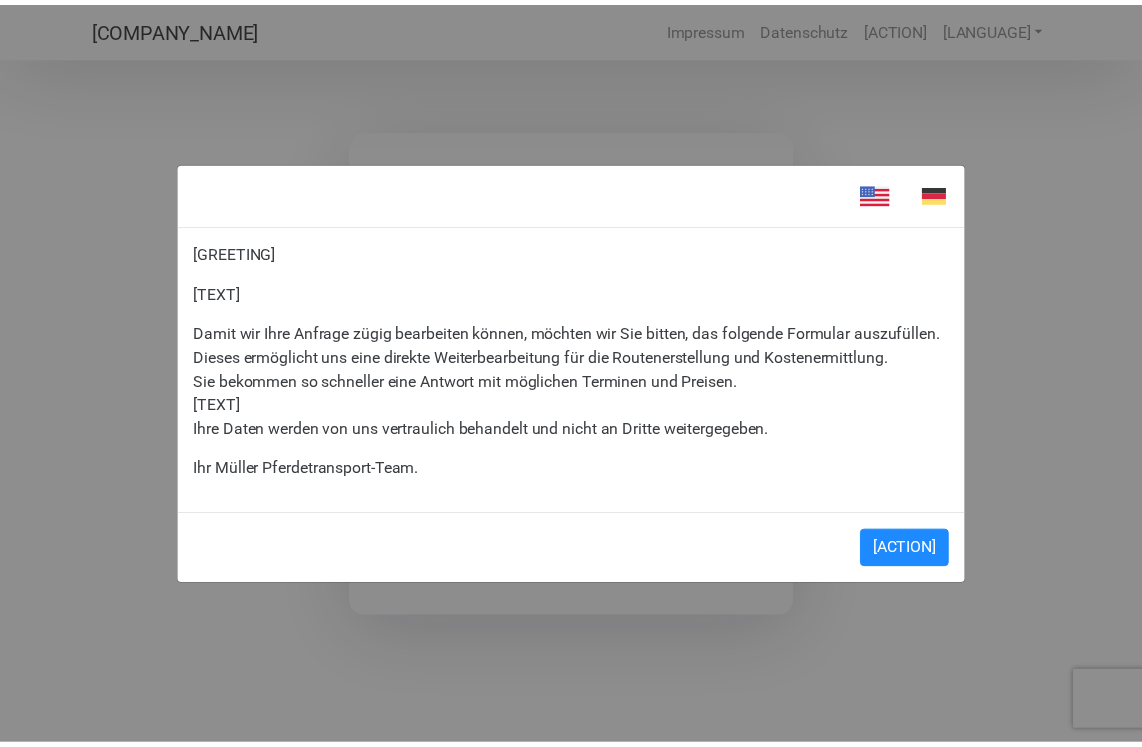 scroll, scrollTop: 0, scrollLeft: 0, axis: both 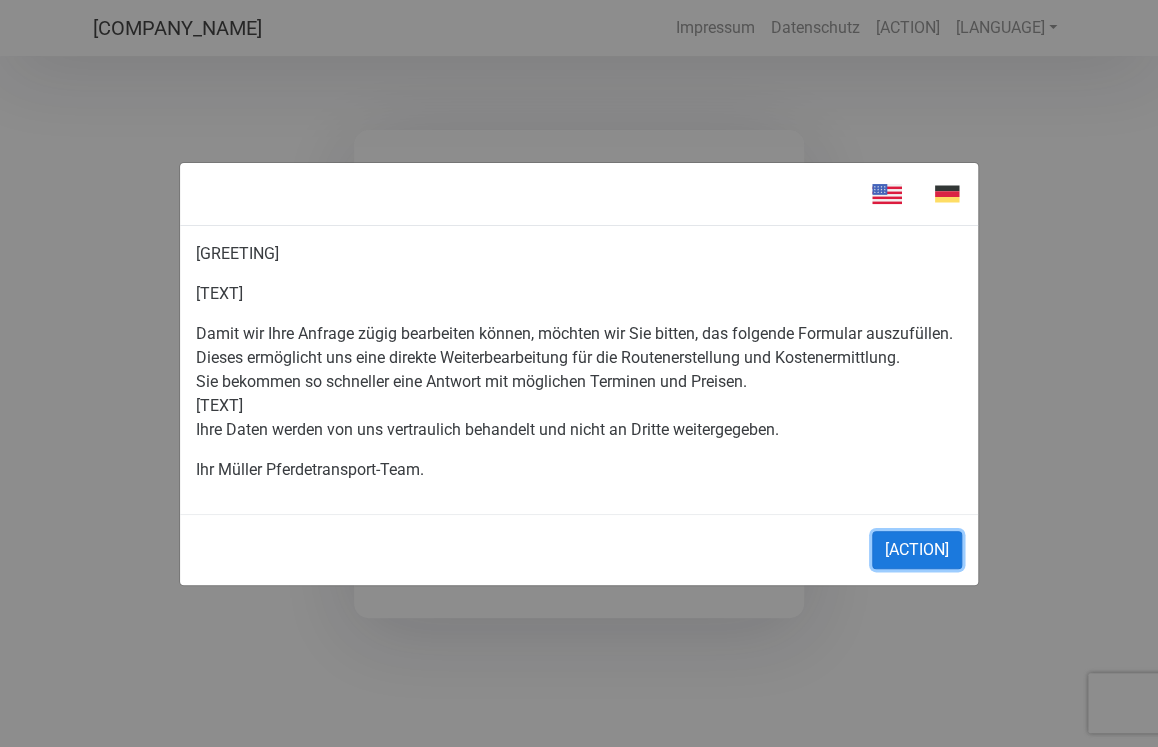 click on "[ACTION]" at bounding box center (917, 550) 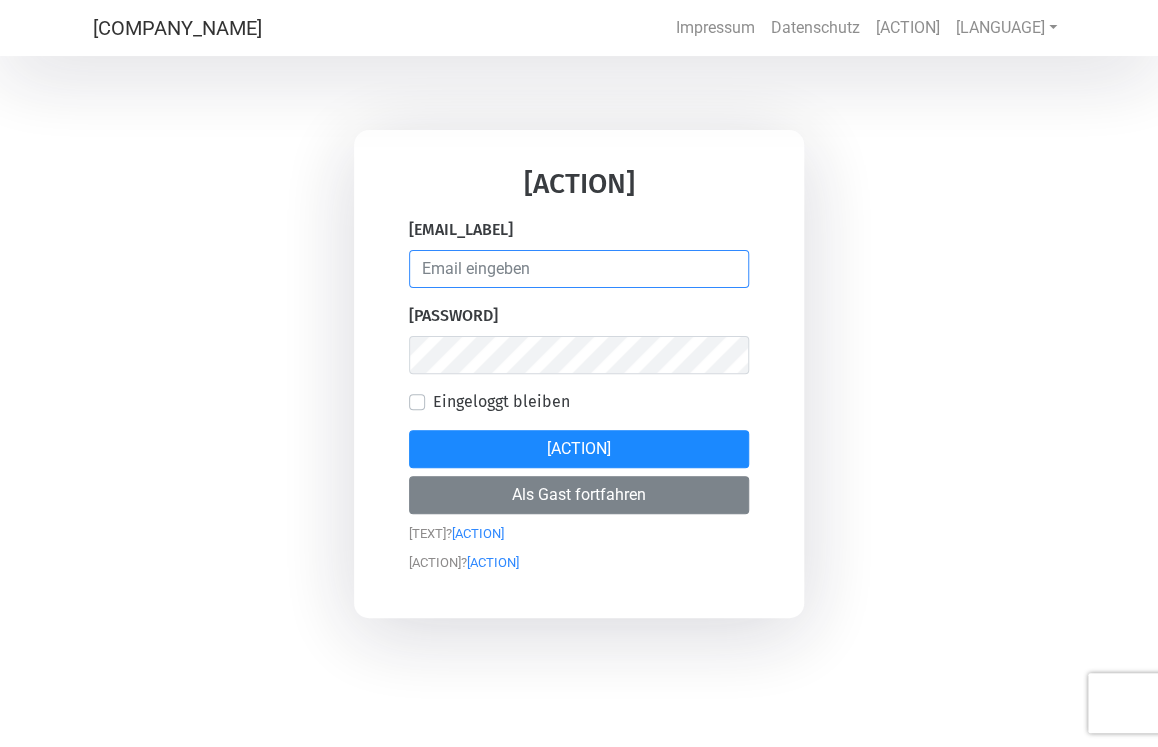 click at bounding box center [579, 269] 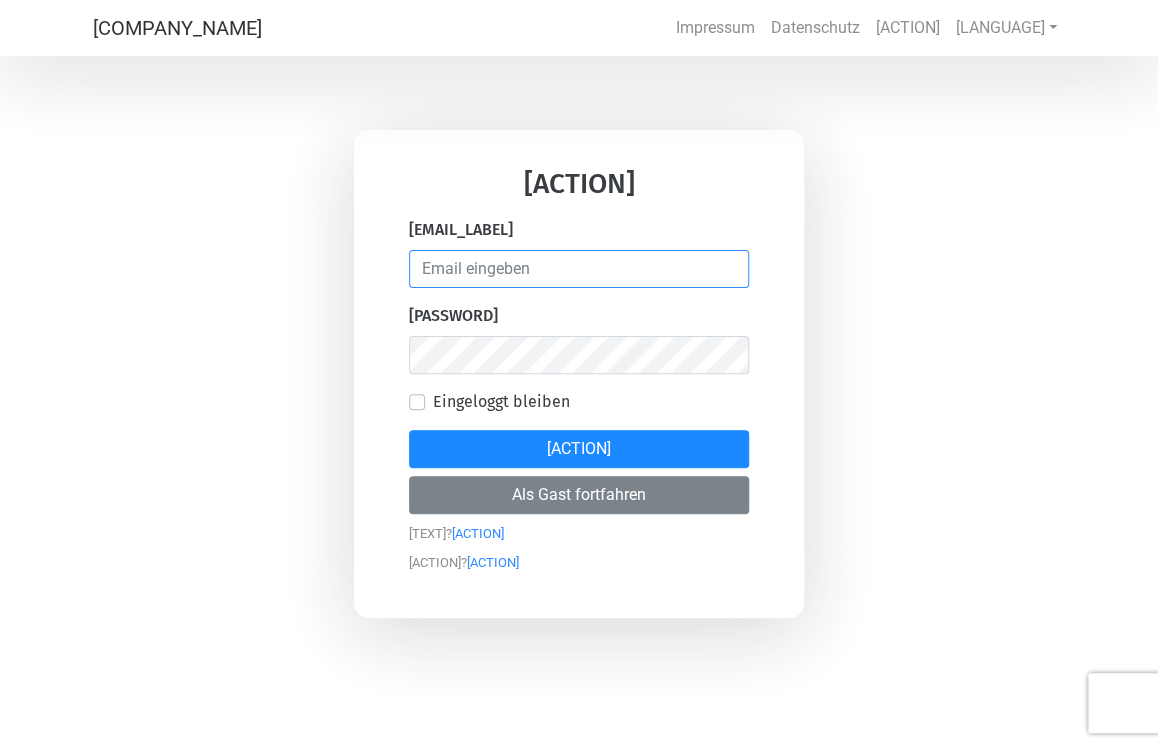 type on "[EMAIL]" 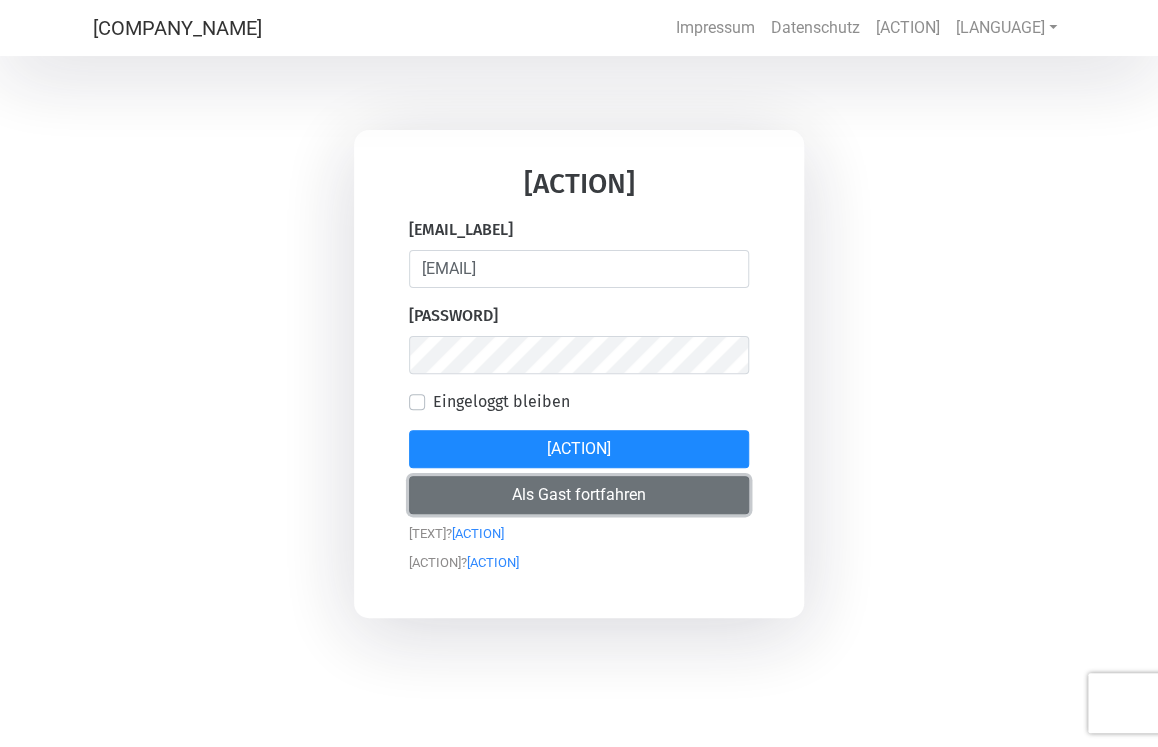 click on "Als Gast fortfahren" at bounding box center (579, 495) 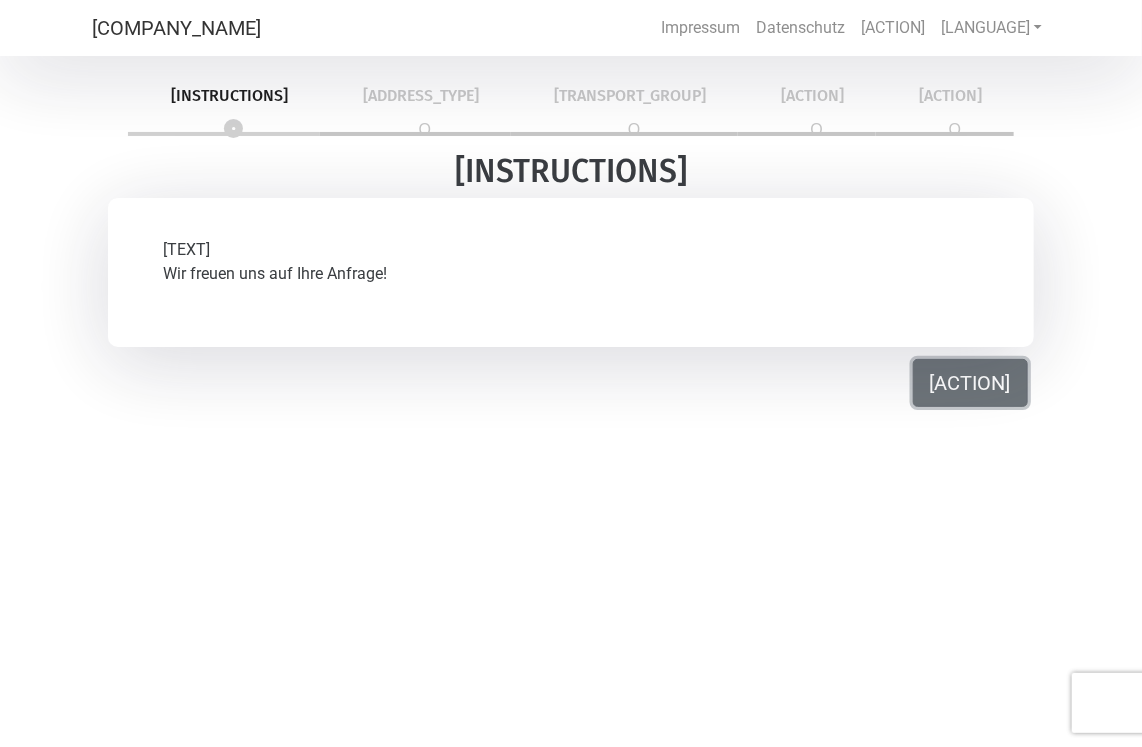 click on "[ACTION]" at bounding box center [970, 383] 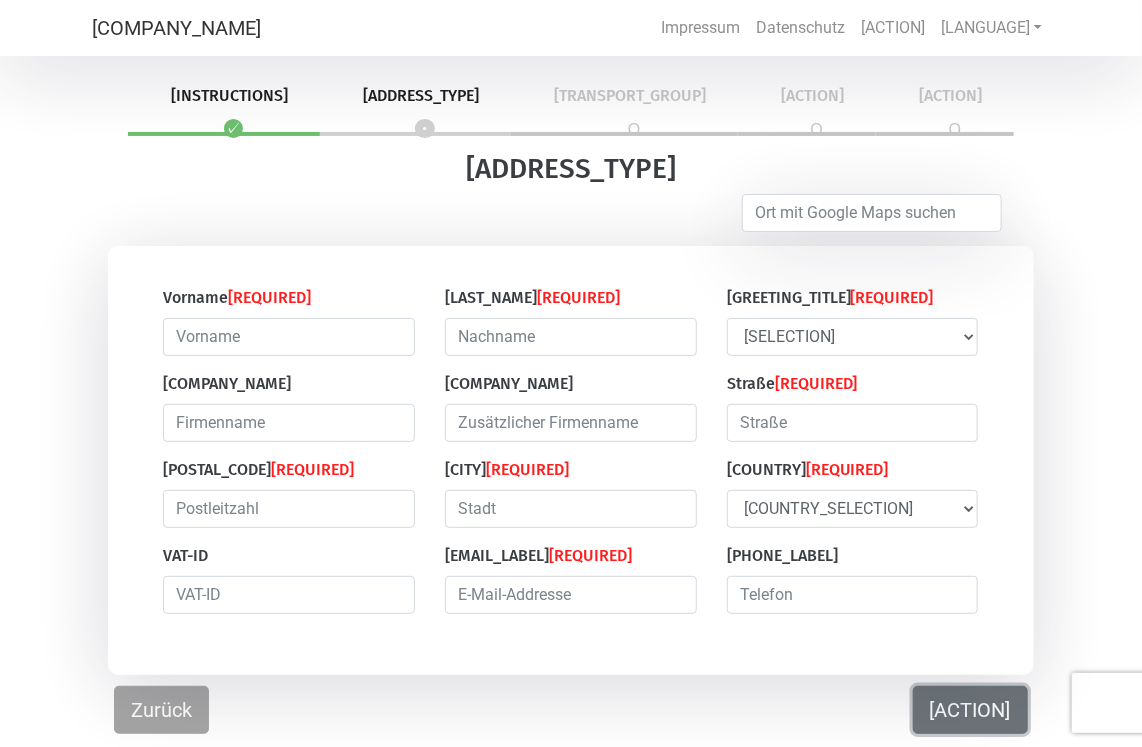 scroll, scrollTop: 60, scrollLeft: 0, axis: vertical 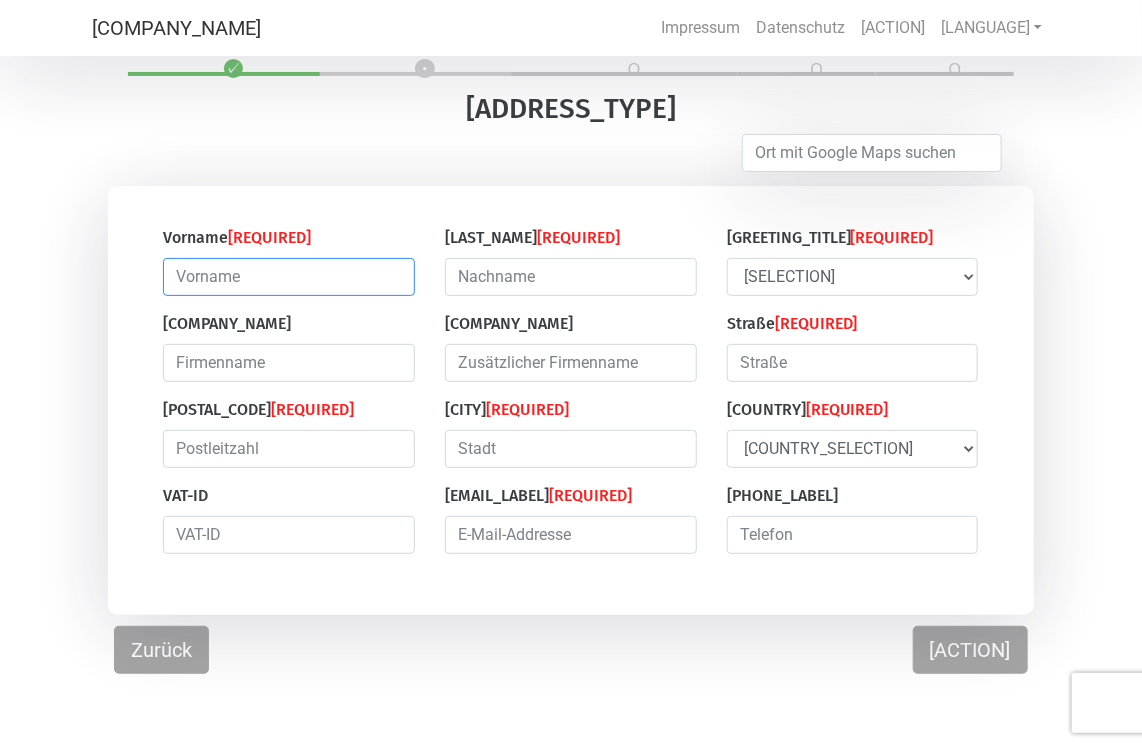 click at bounding box center [289, 277] 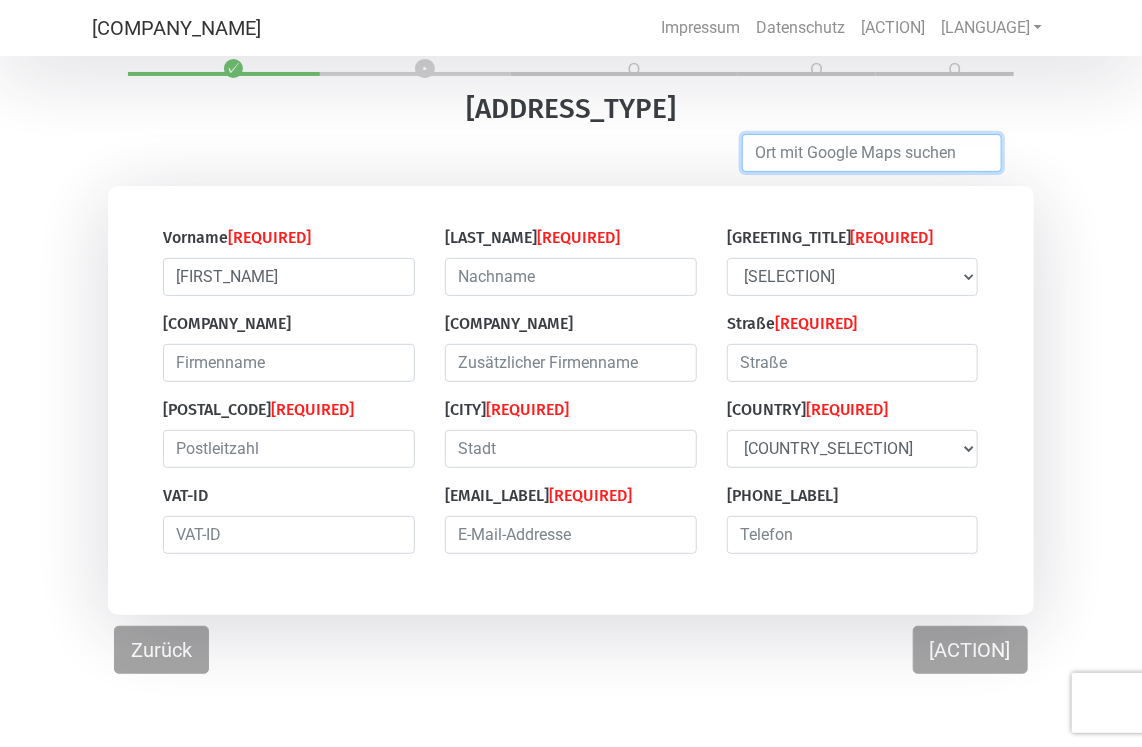 type on "[CITY]" 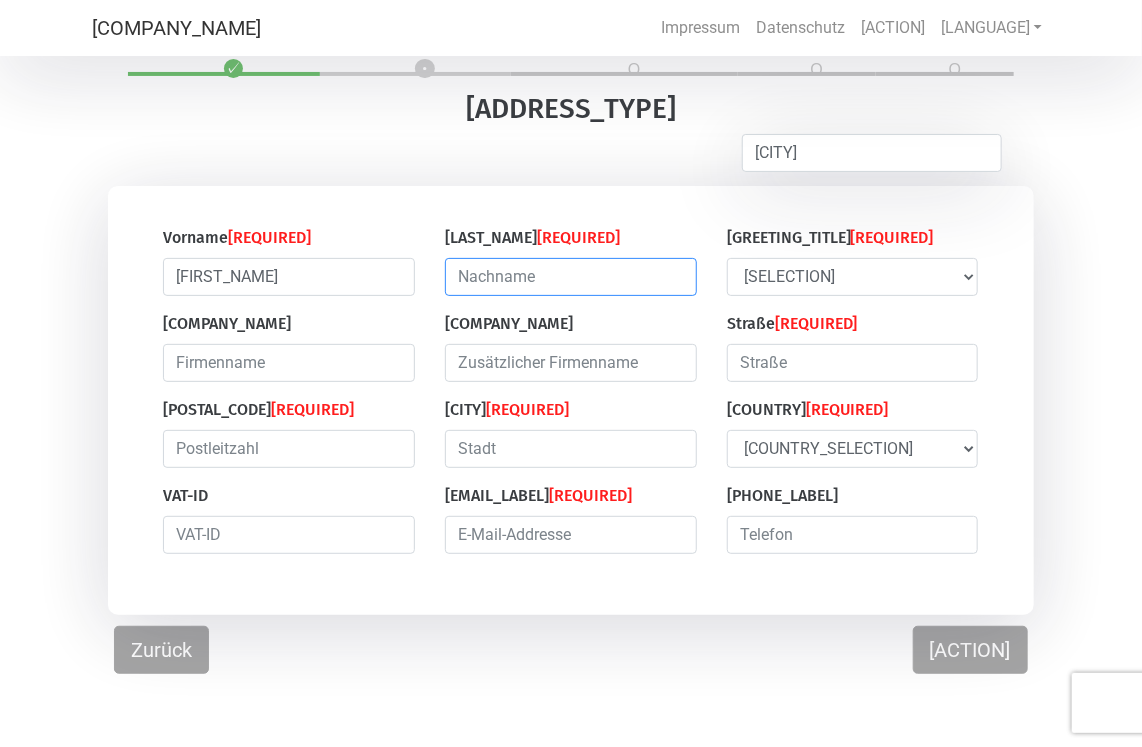 type on "[NAME]" 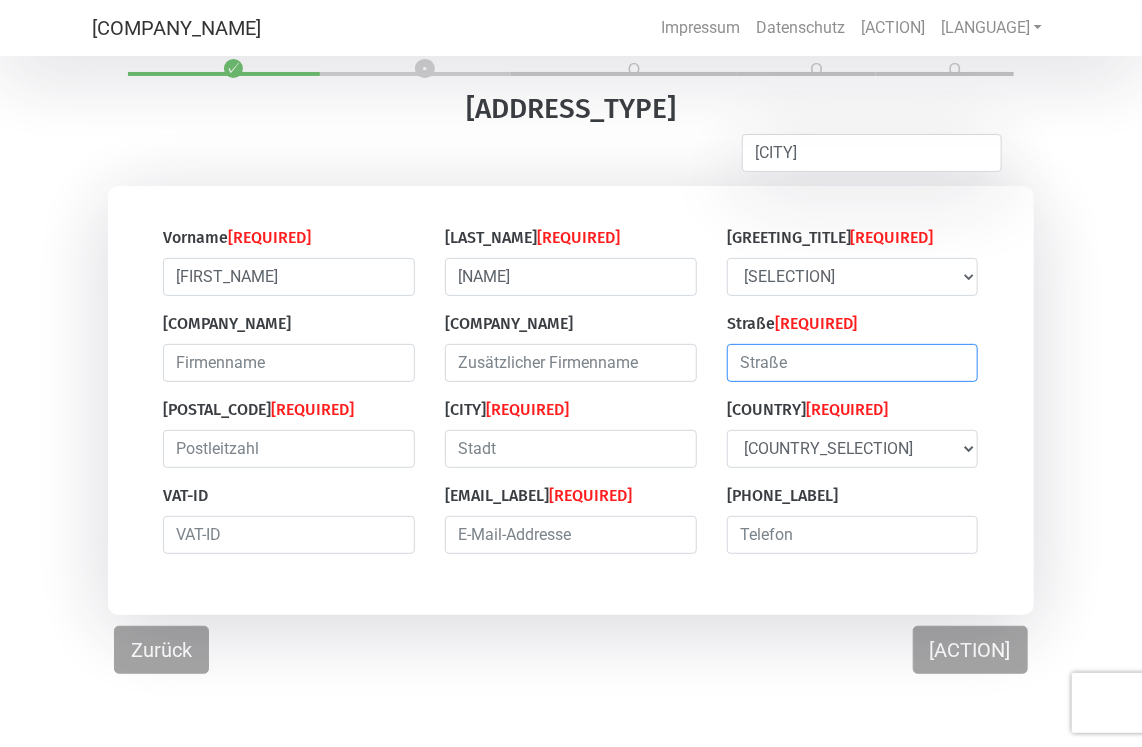 type on "[STREET_ADDRESS]" 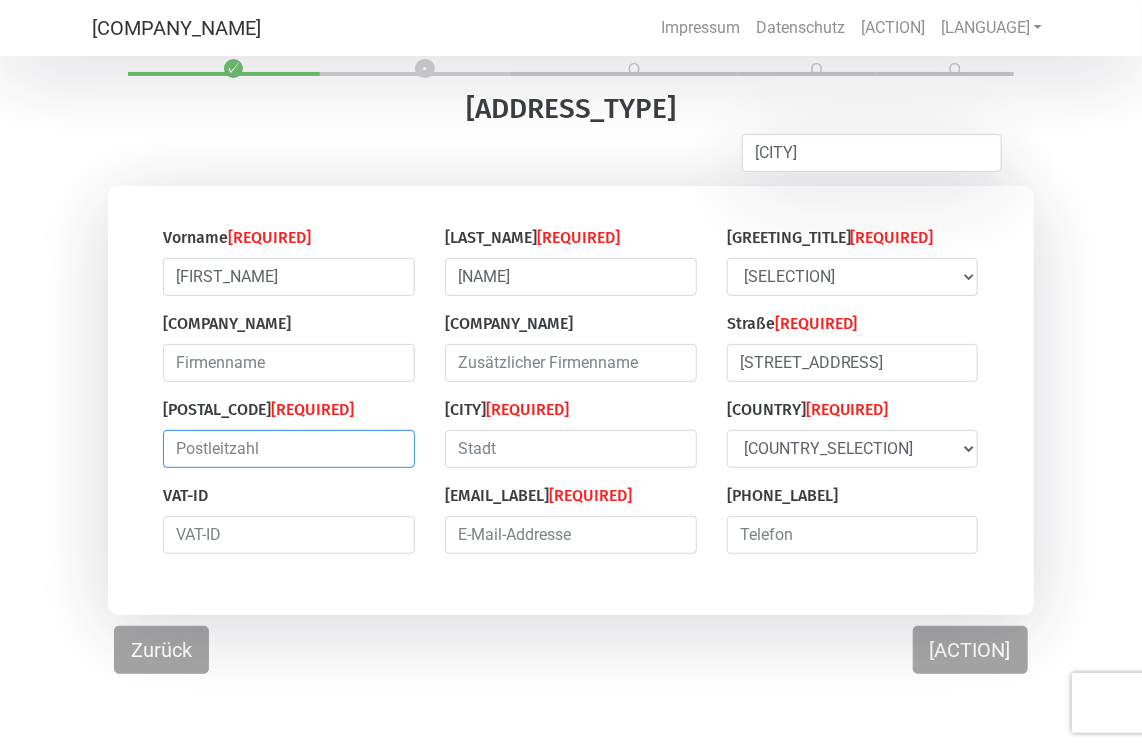 type on "[POSTAL_CODE]" 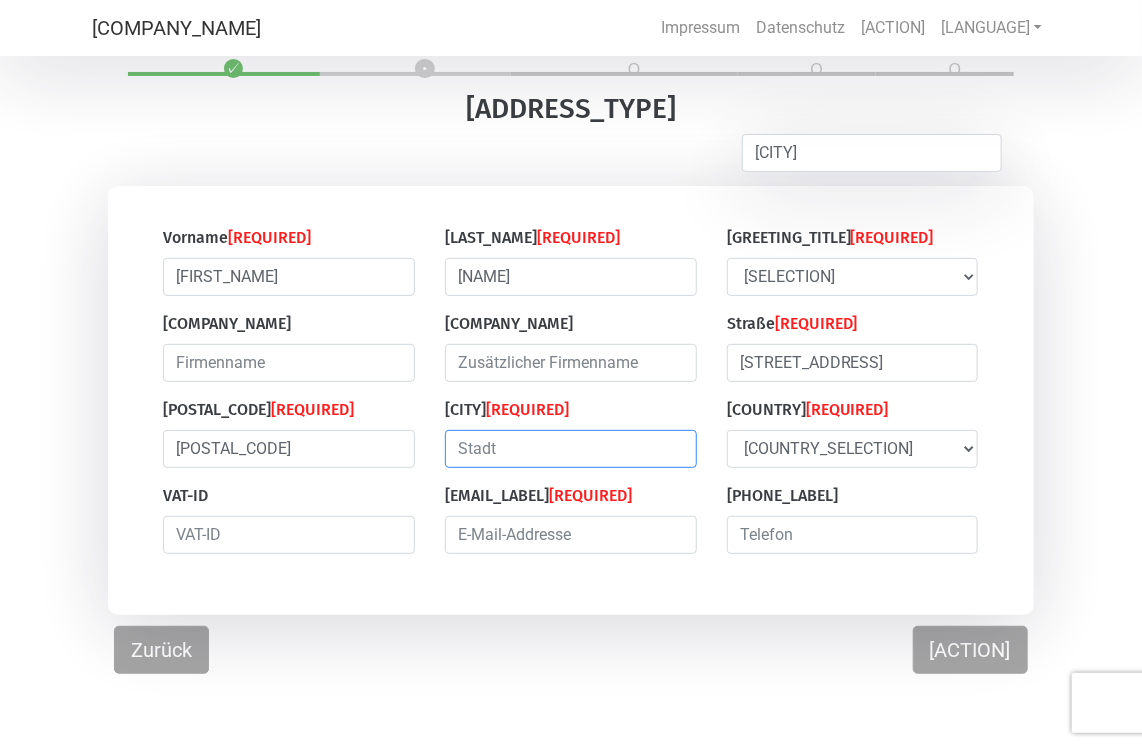 type on "[CITY]" 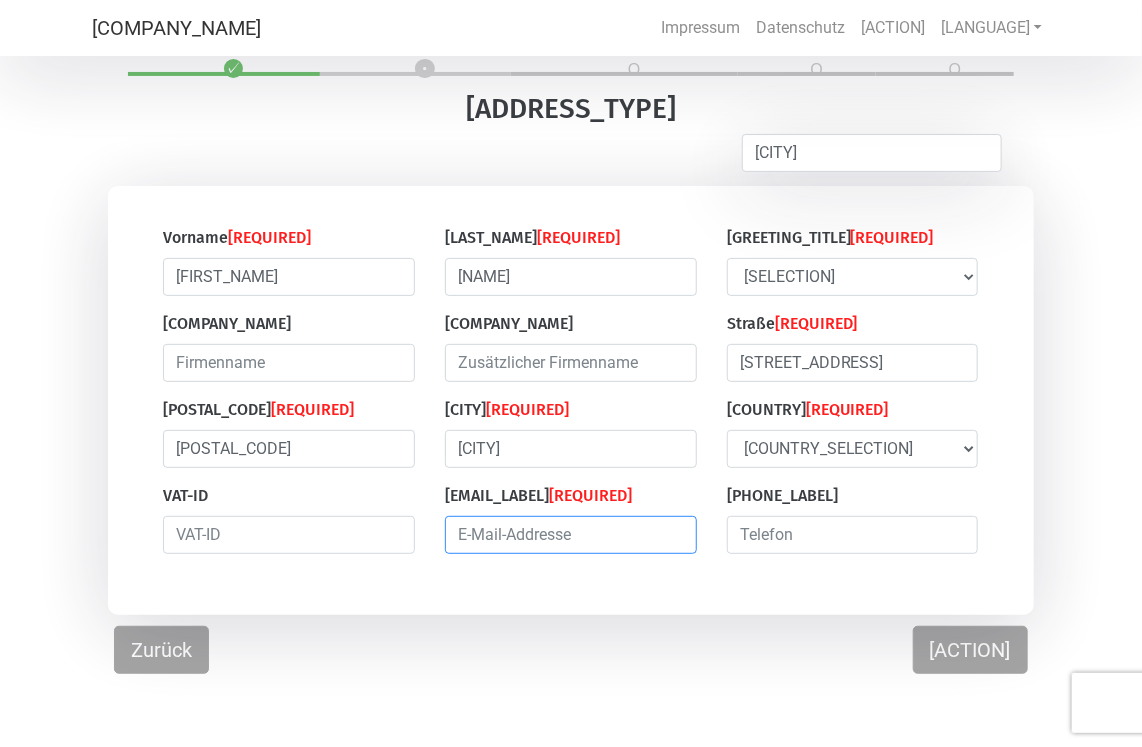 type on "[EMAIL]" 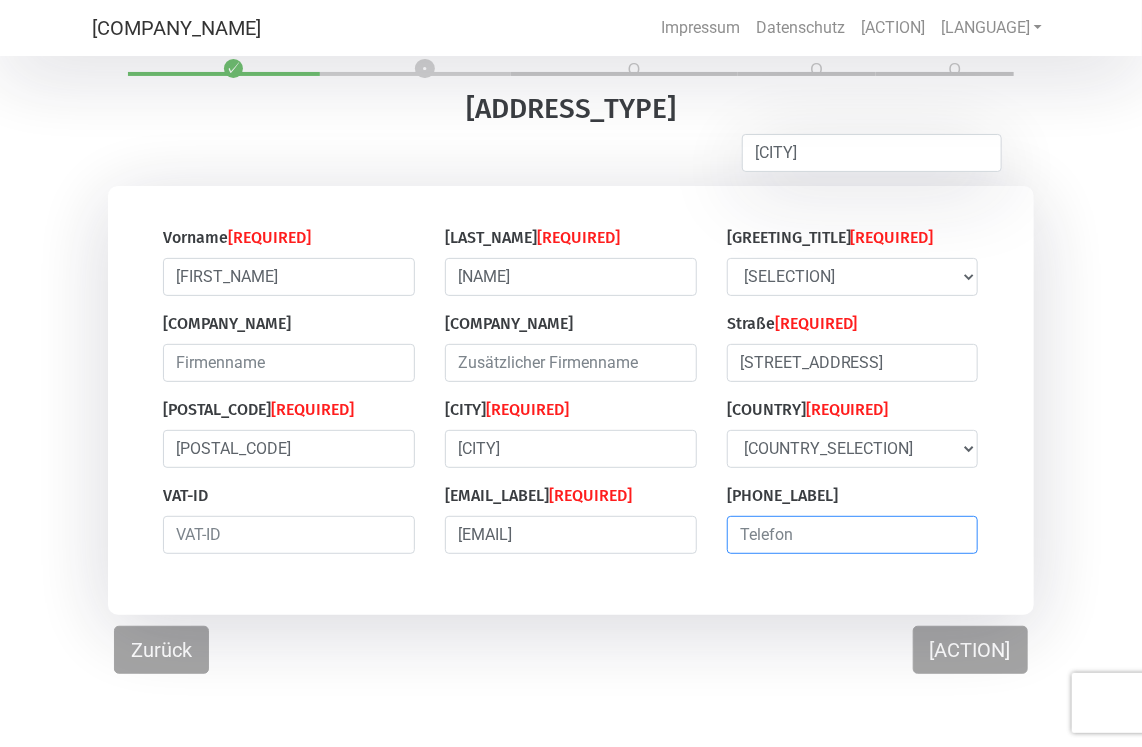 type on "[PHONE]" 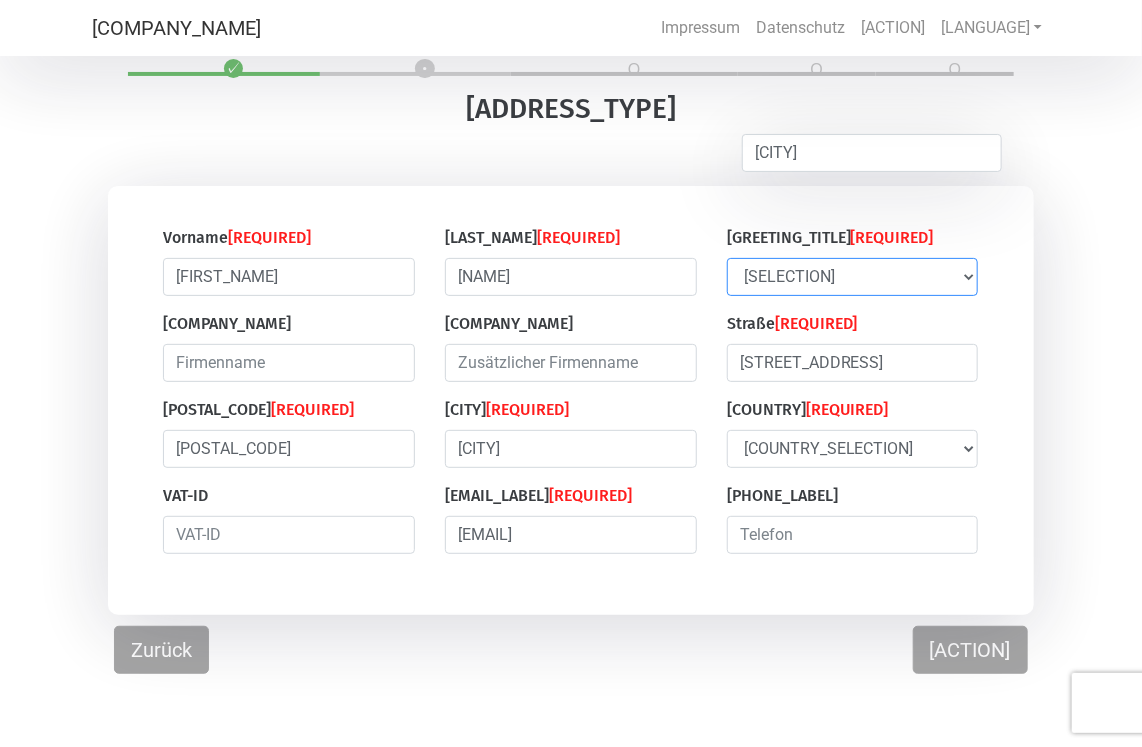 click on "[GENDER_SELECTION]" at bounding box center (853, 277) 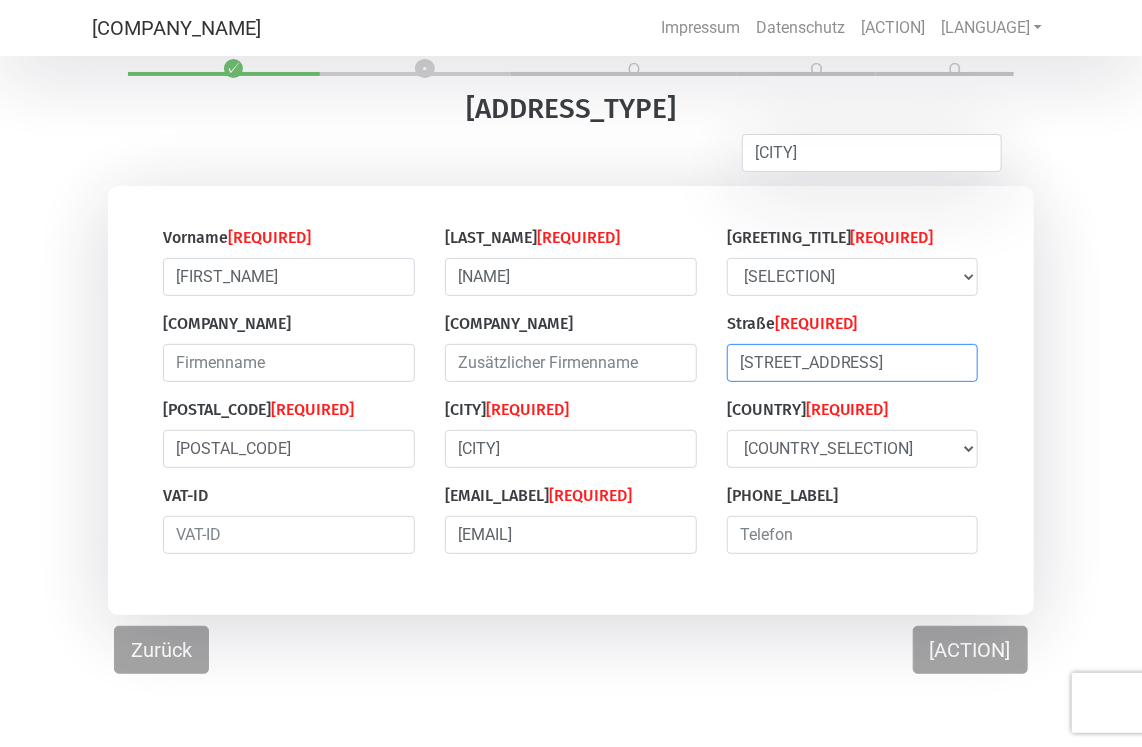 click on "[STREET_ADDRESS]" at bounding box center [853, 363] 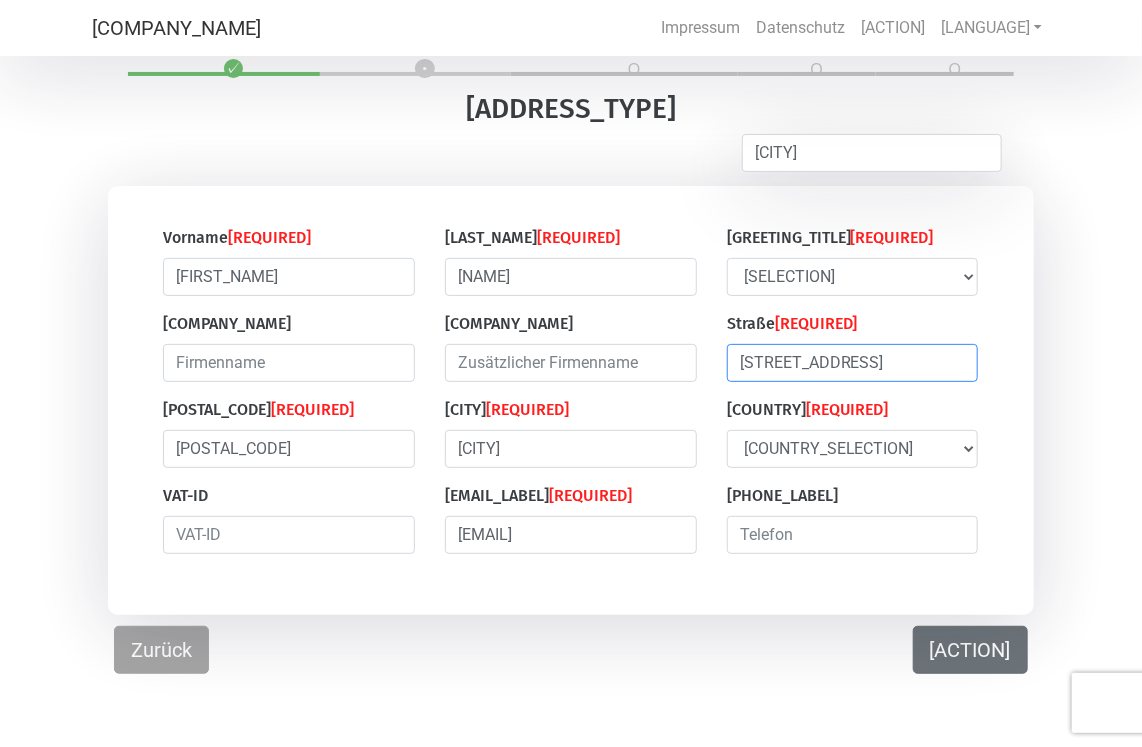 type on "[STREET_ADDRESS]" 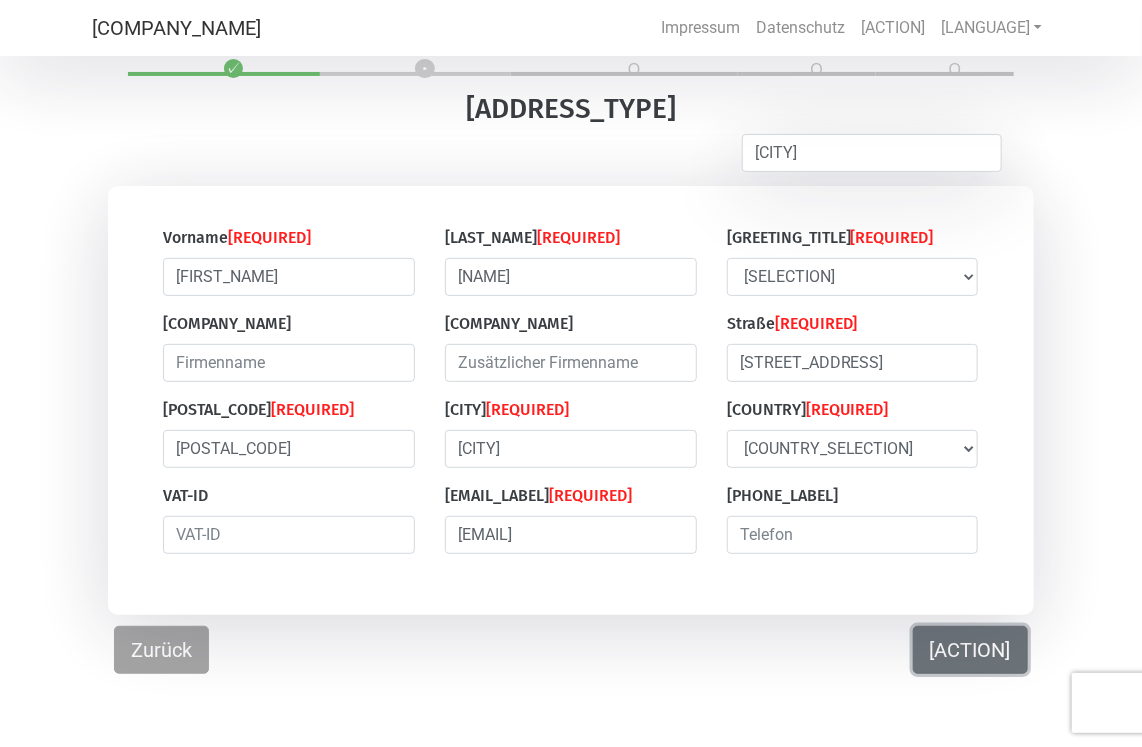 click on "[ACTION]" at bounding box center (970, 650) 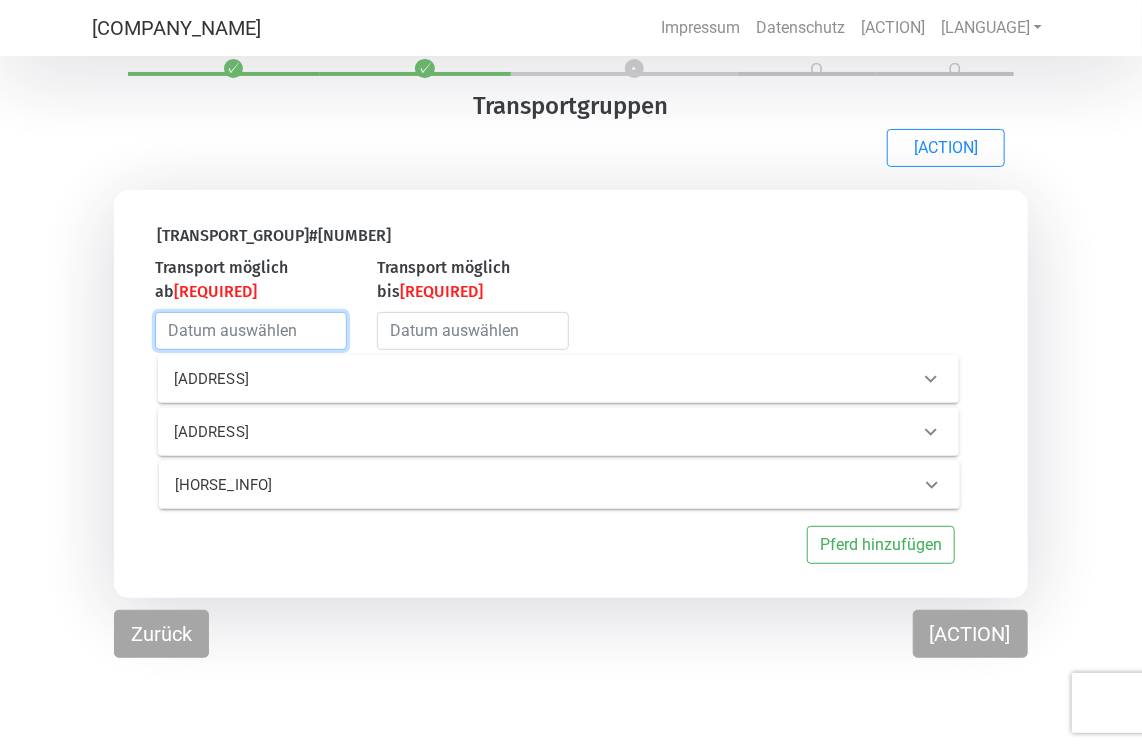 click at bounding box center (251, 331) 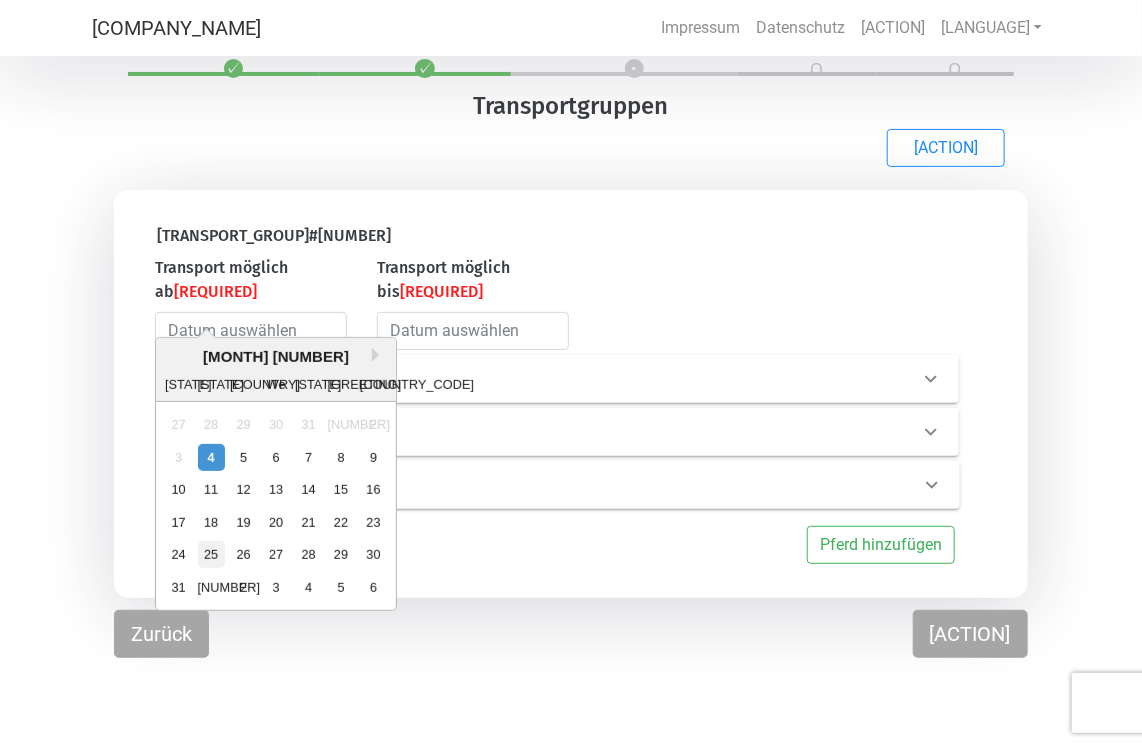 click on "25" at bounding box center [211, 554] 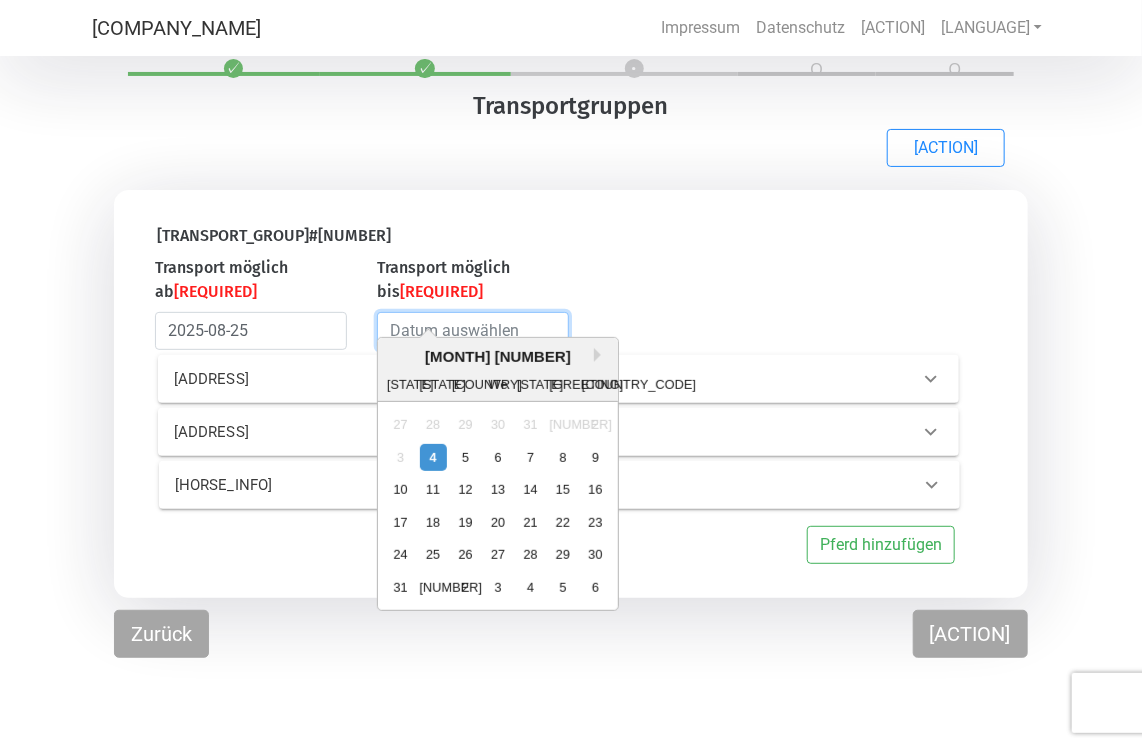 click at bounding box center (473, 331) 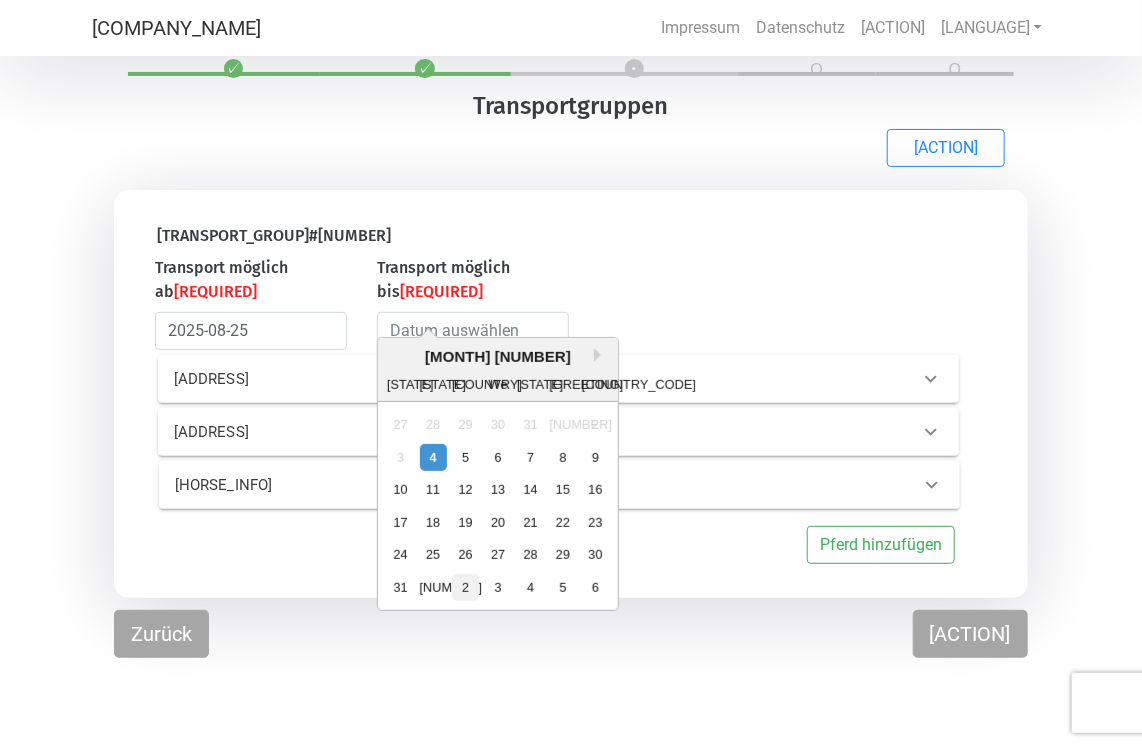 click on "2" at bounding box center [465, 586] 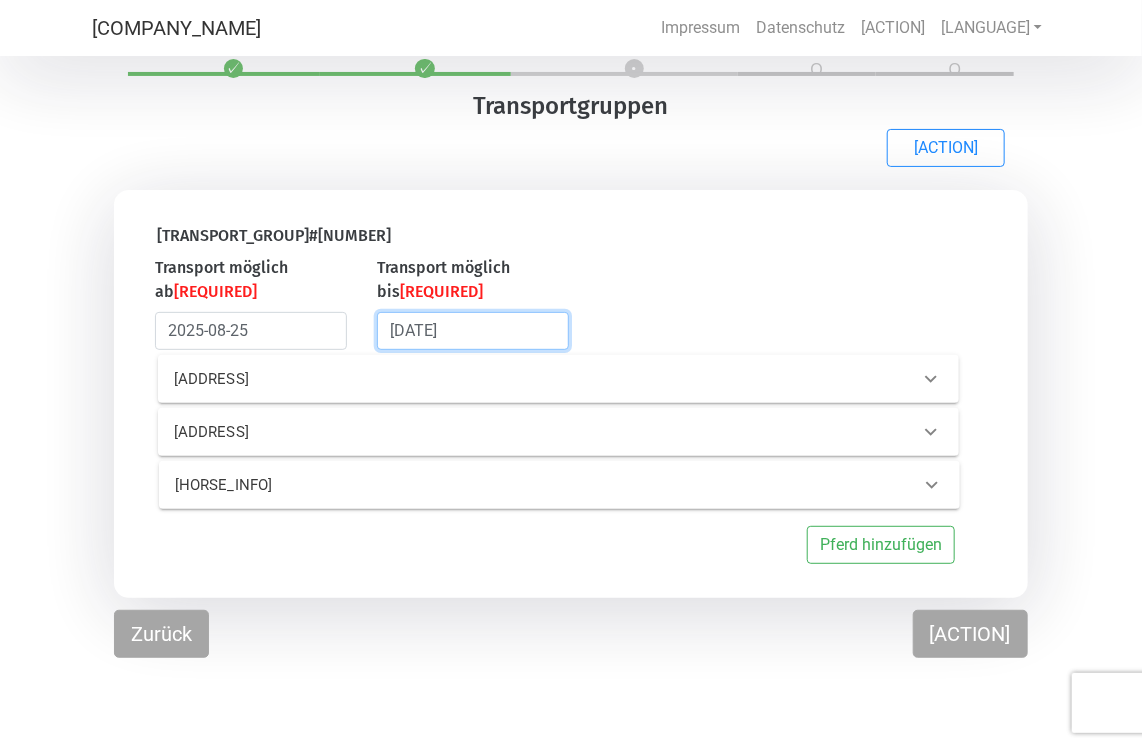 click on "[DATE]" at bounding box center [473, 331] 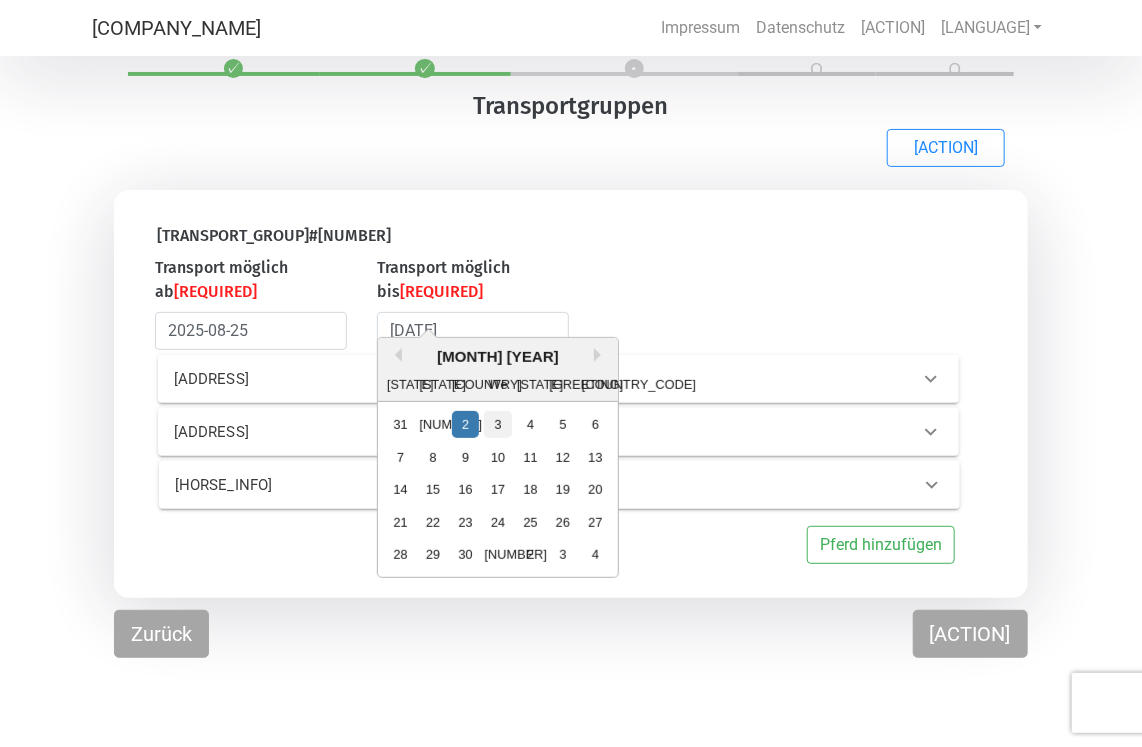 click on "3" at bounding box center [497, 424] 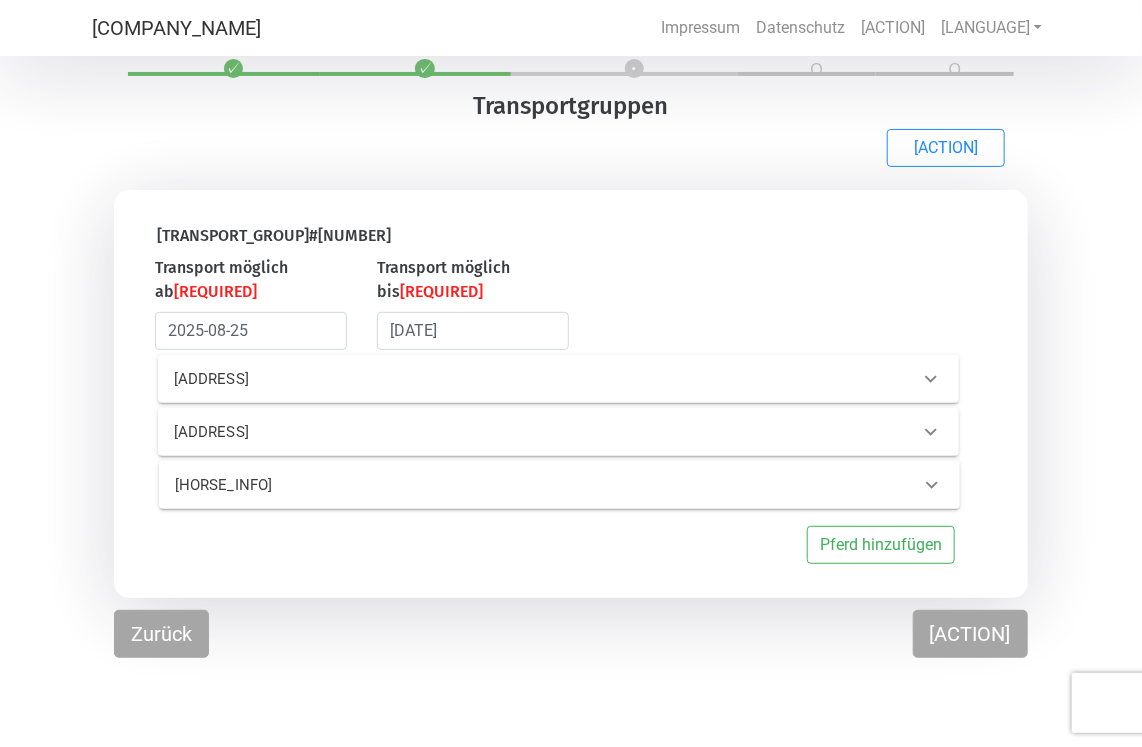 click 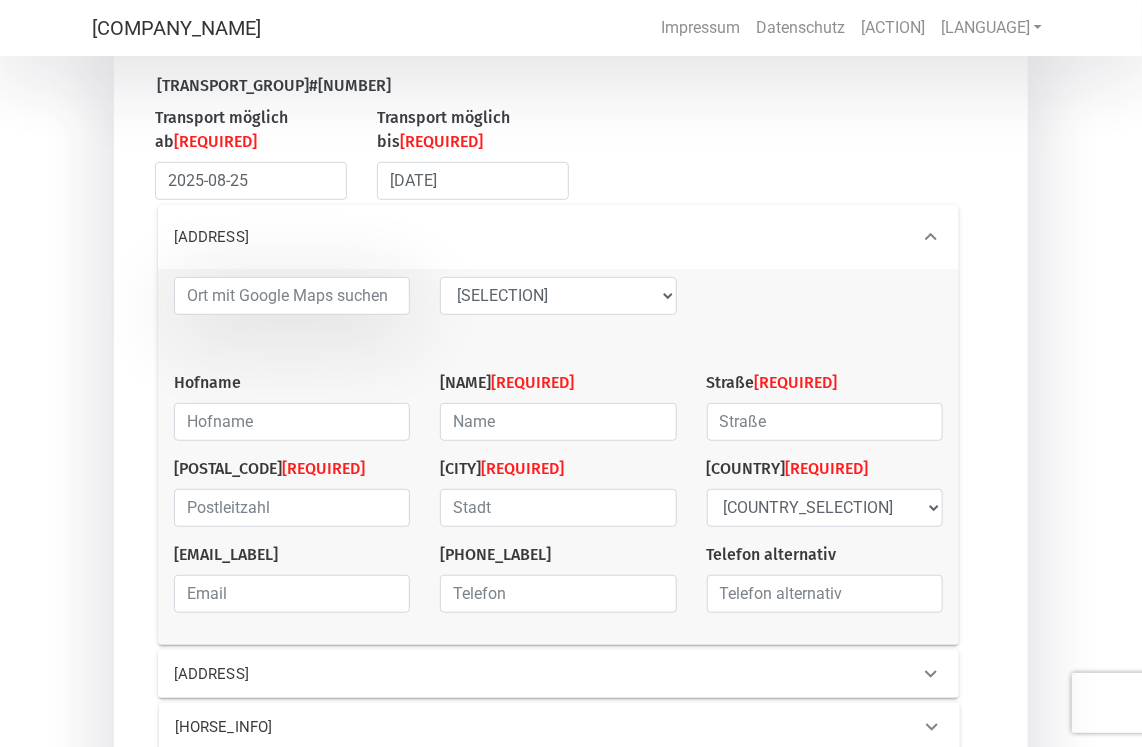 scroll, scrollTop: 228, scrollLeft: 0, axis: vertical 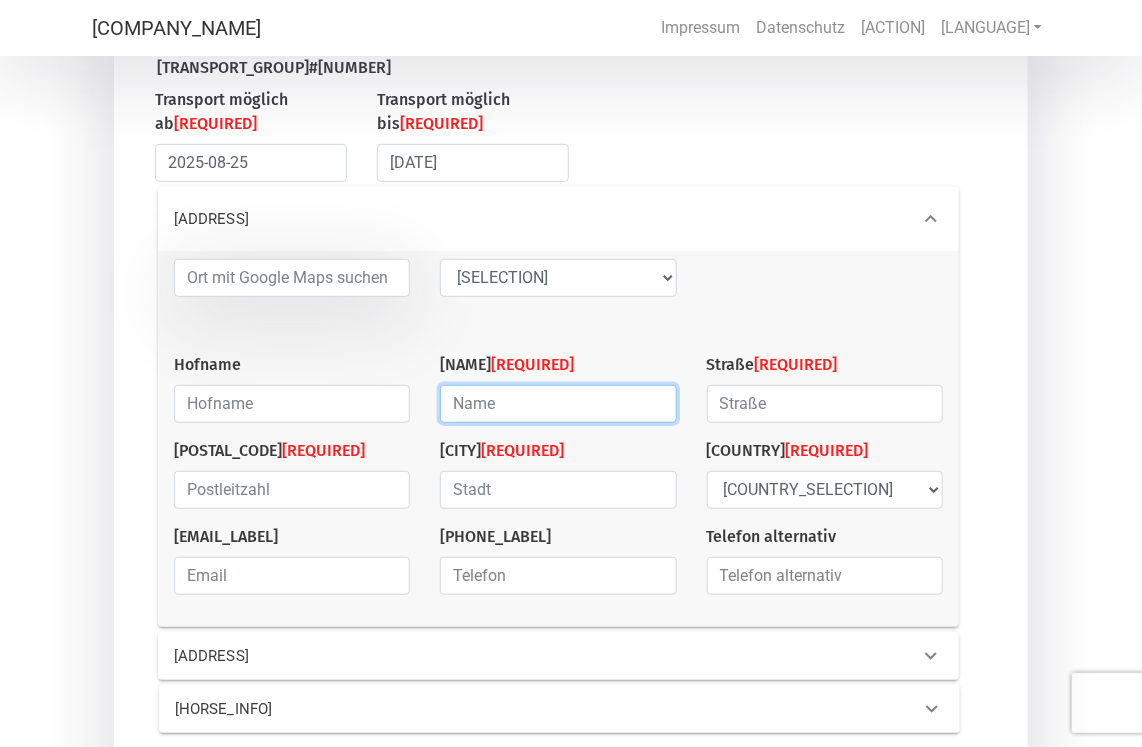 click at bounding box center (558, 404) 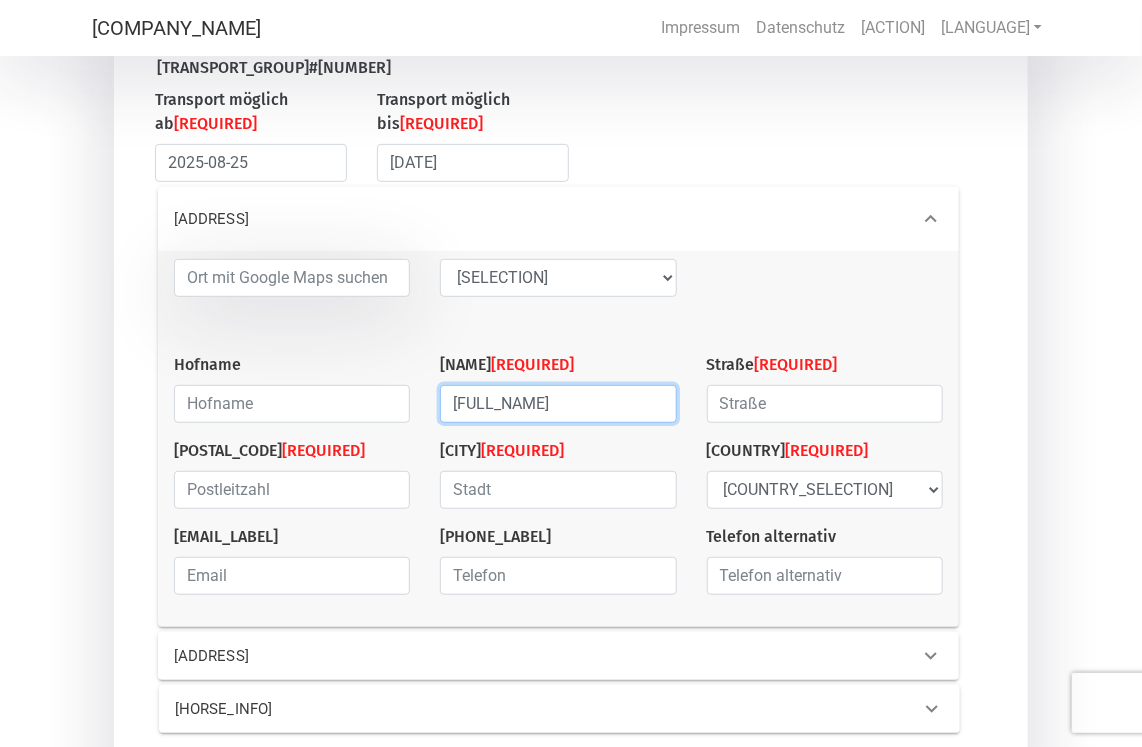 type on "[FULL_NAME]" 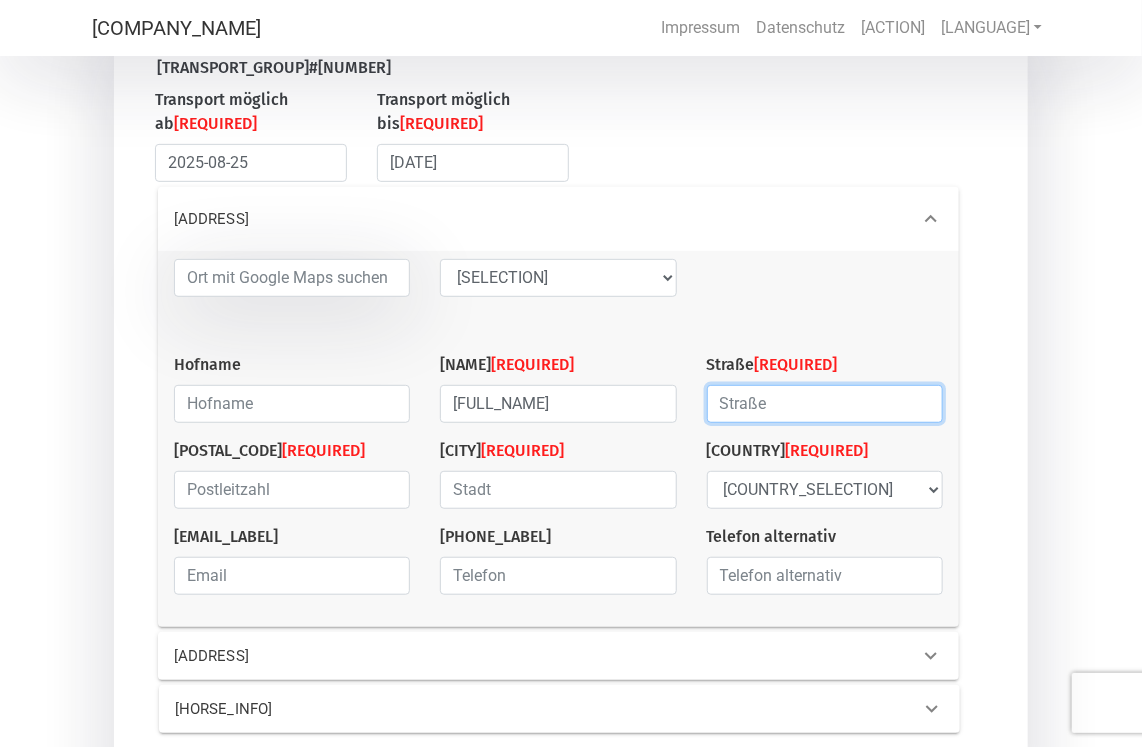 click at bounding box center [825, 404] 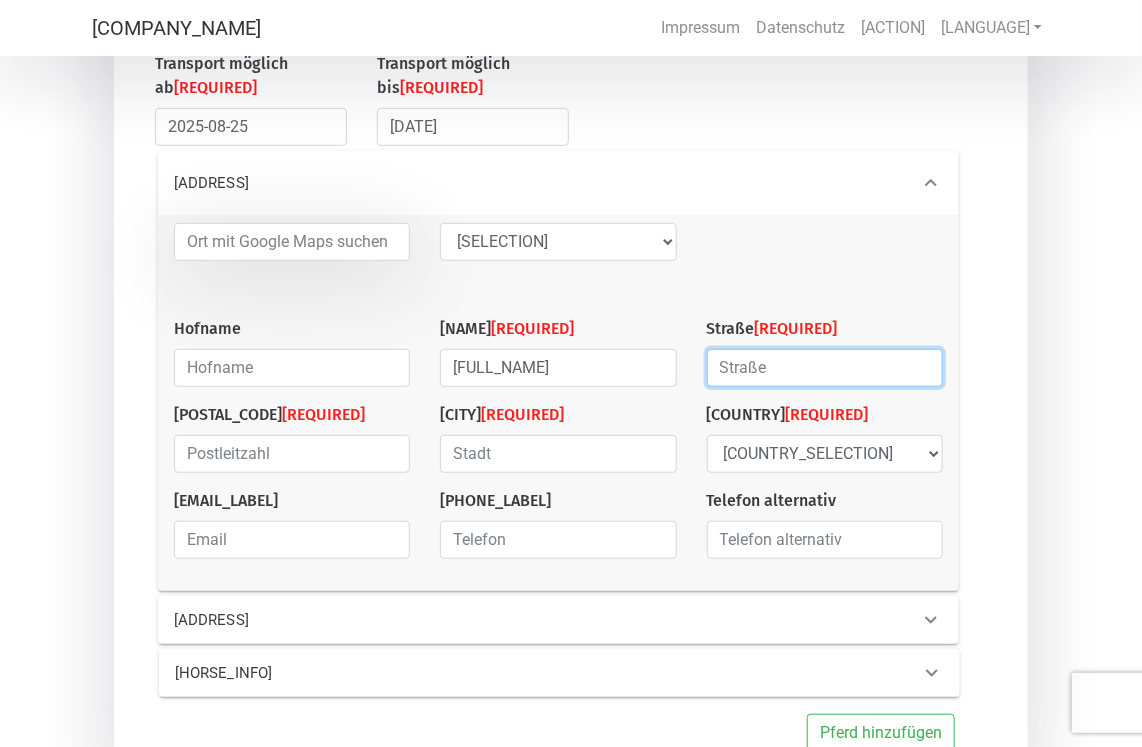 scroll, scrollTop: 304, scrollLeft: 0, axis: vertical 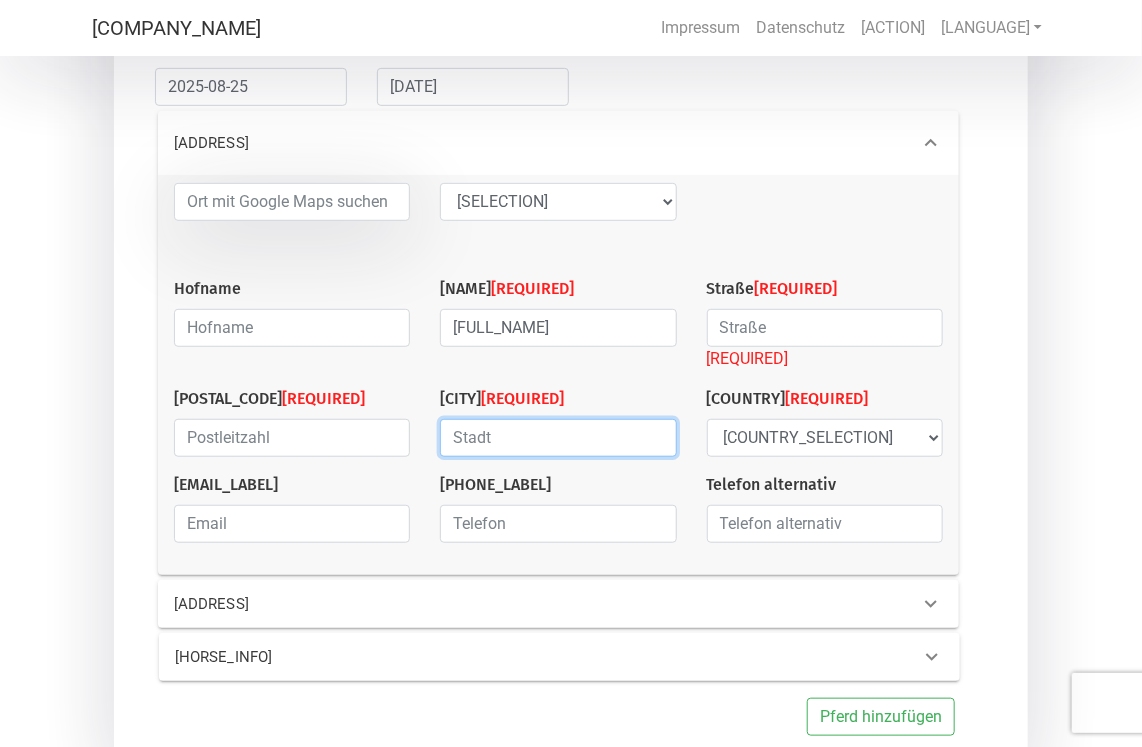 click on "[CITY]" at bounding box center (558, 422) 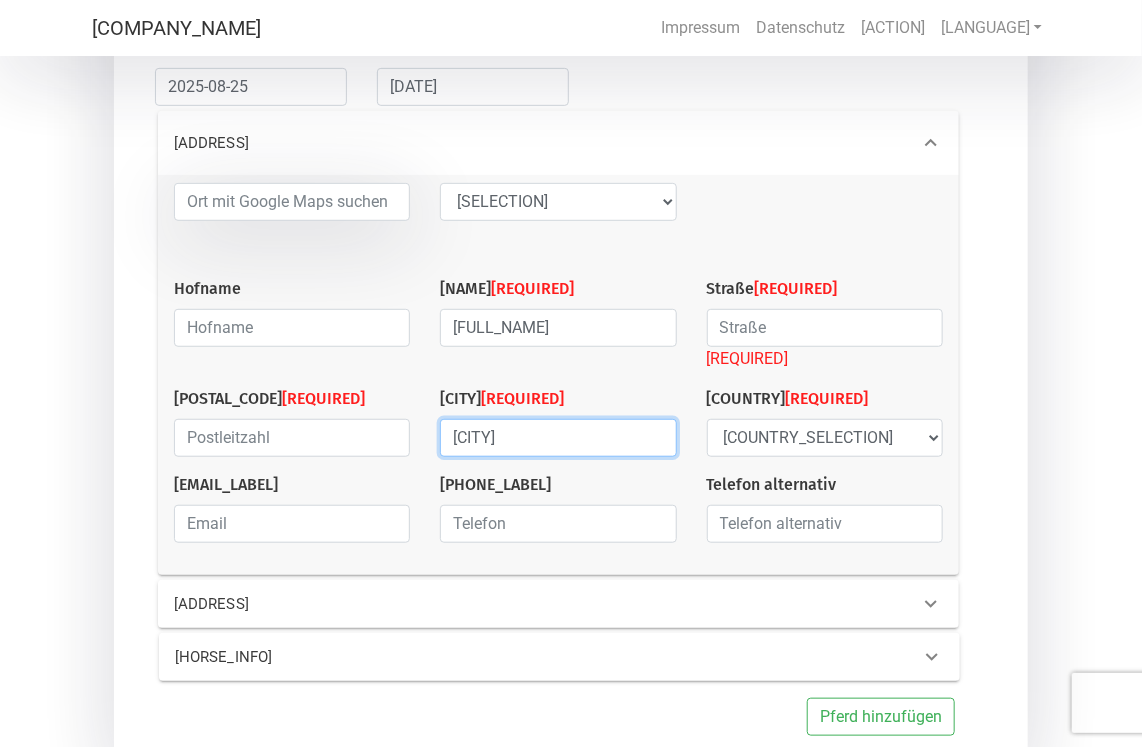 type on "[CITY]" 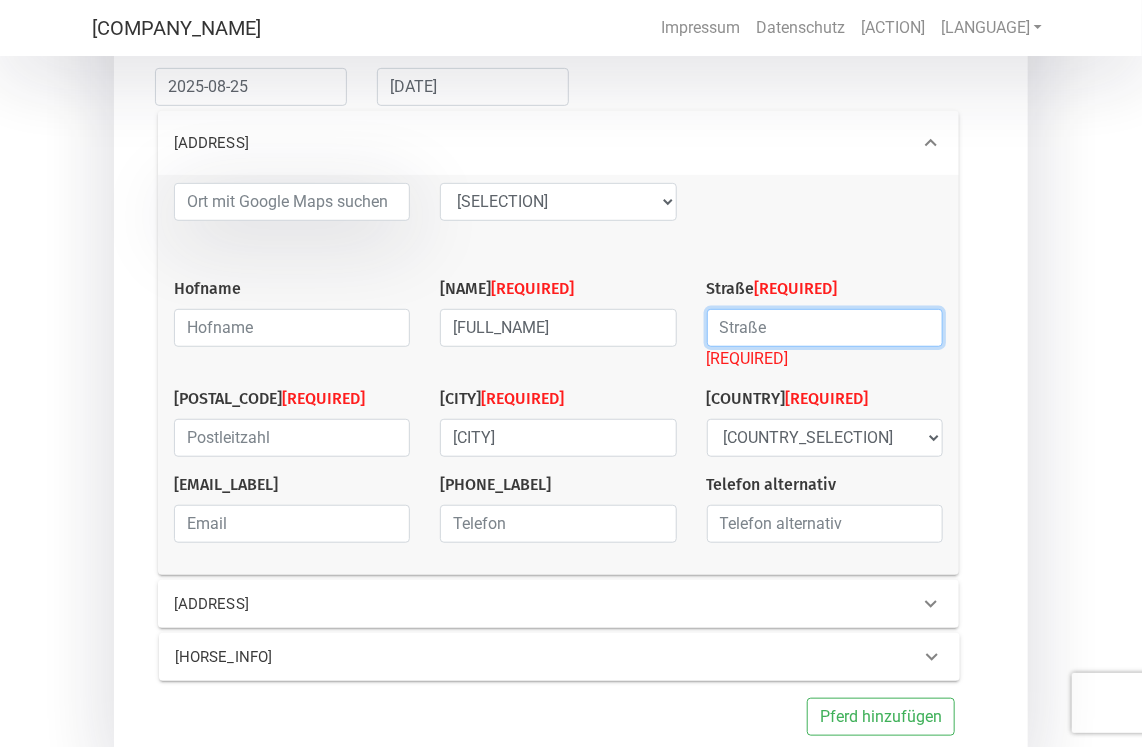 click at bounding box center [825, 328] 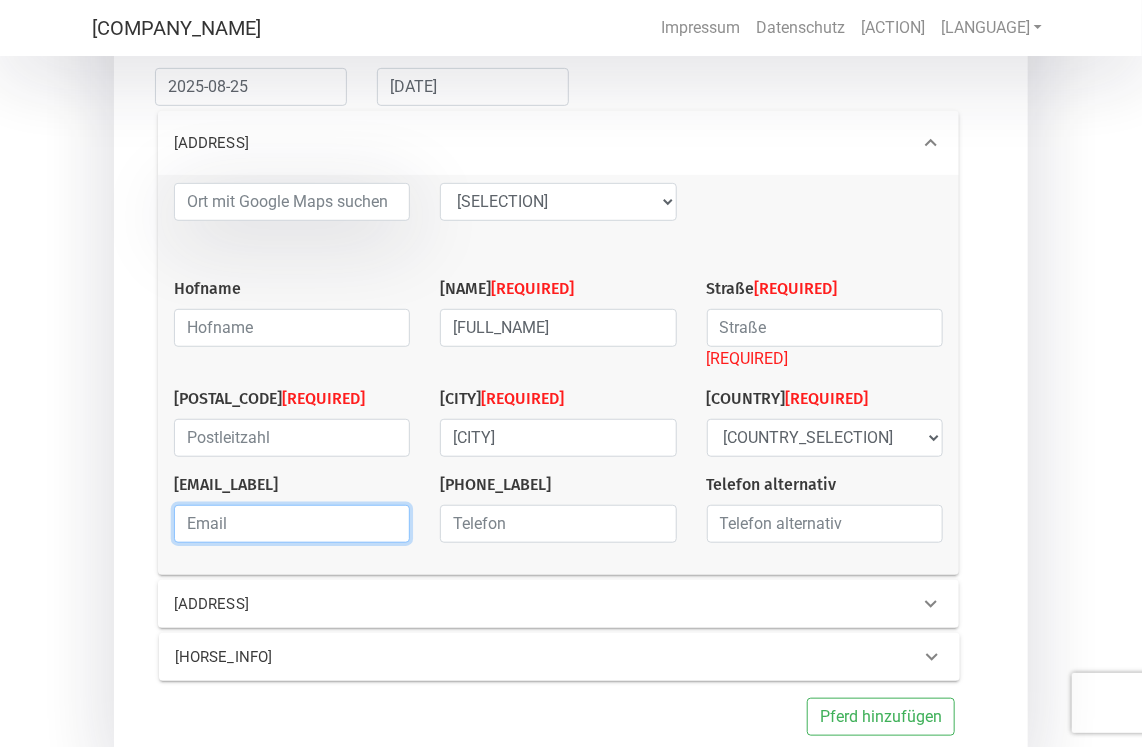 click at bounding box center [292, 524] 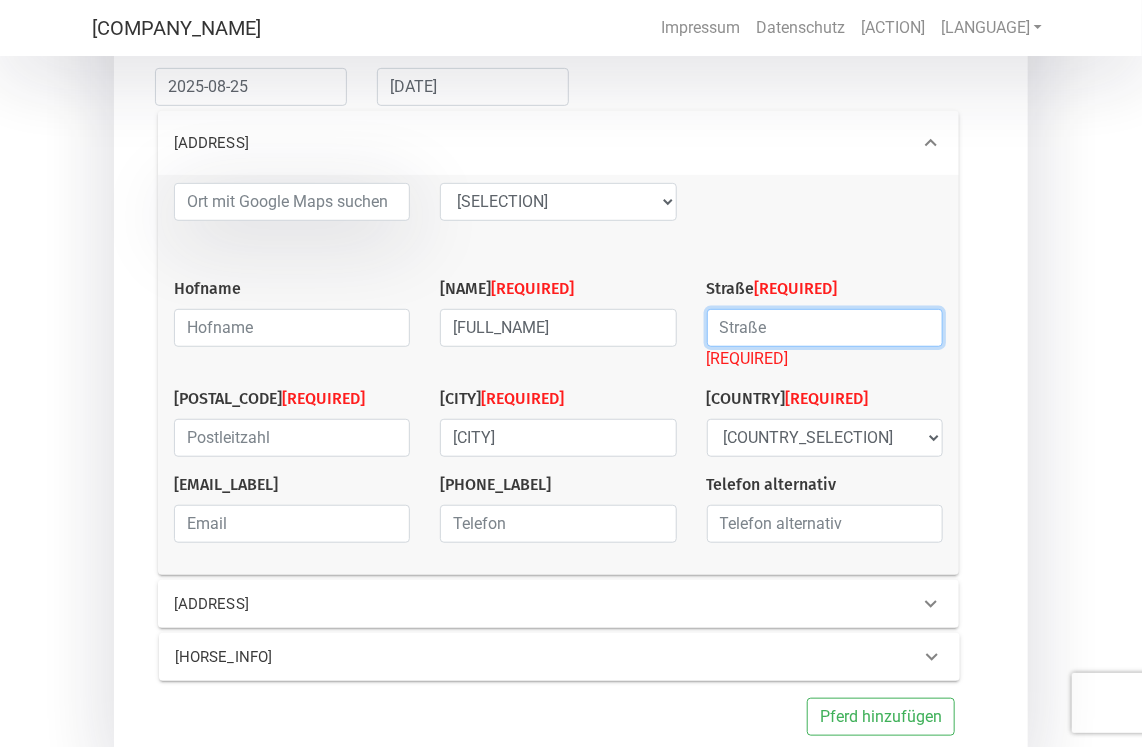 click at bounding box center [825, 328] 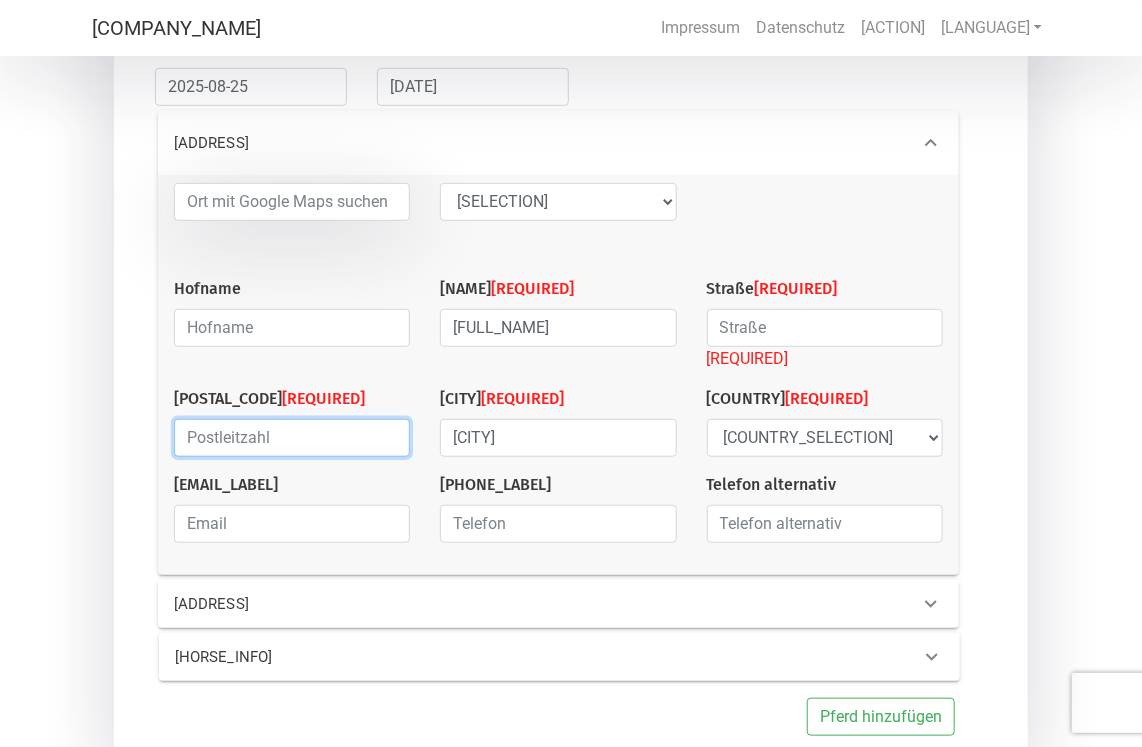 click at bounding box center (292, 438) 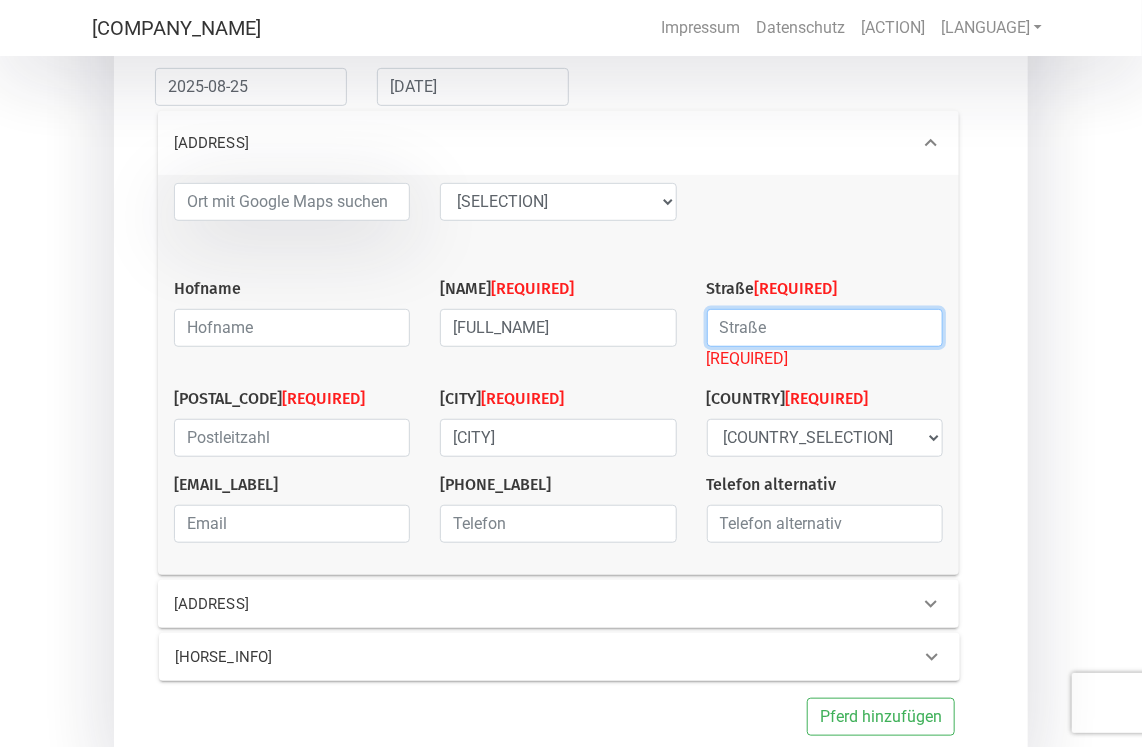 click at bounding box center (825, 328) 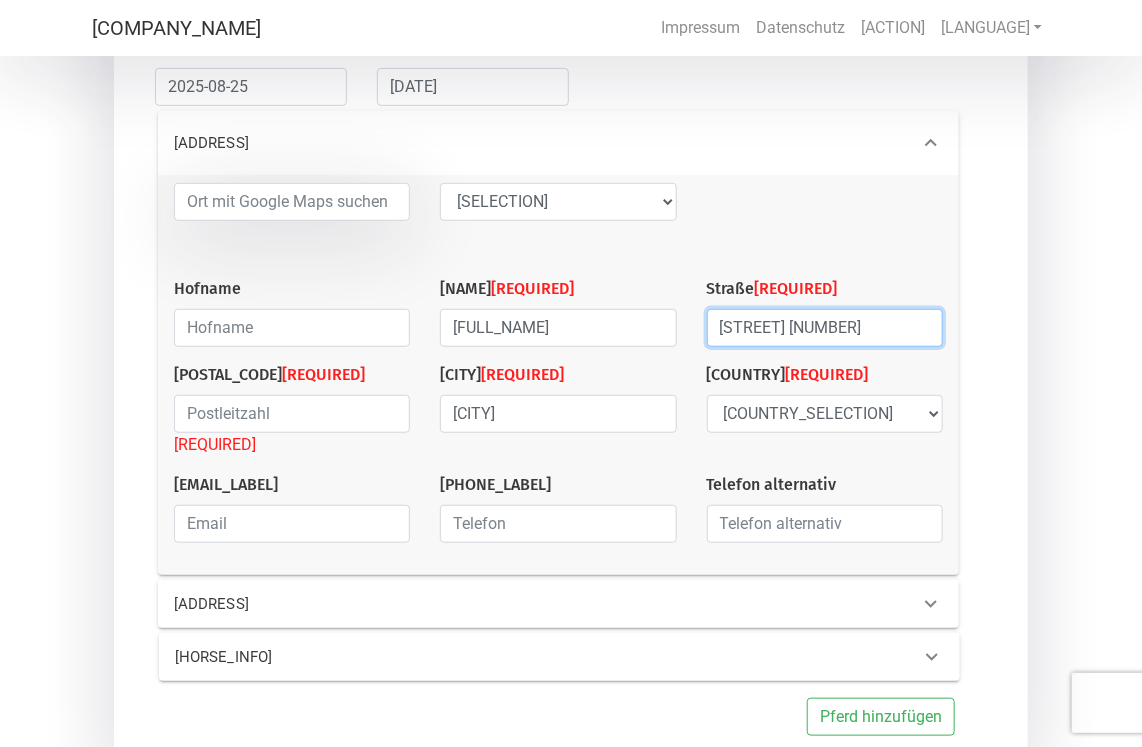 type on "[STREET] [NUMBER]" 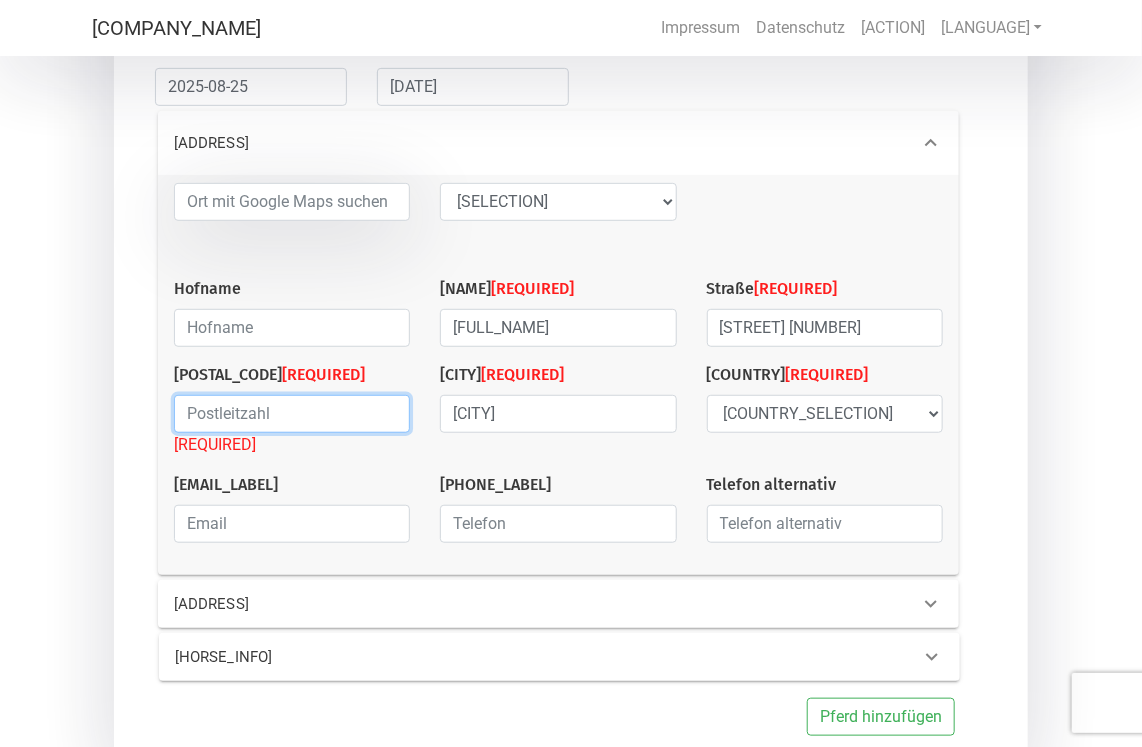 click at bounding box center (292, 414) 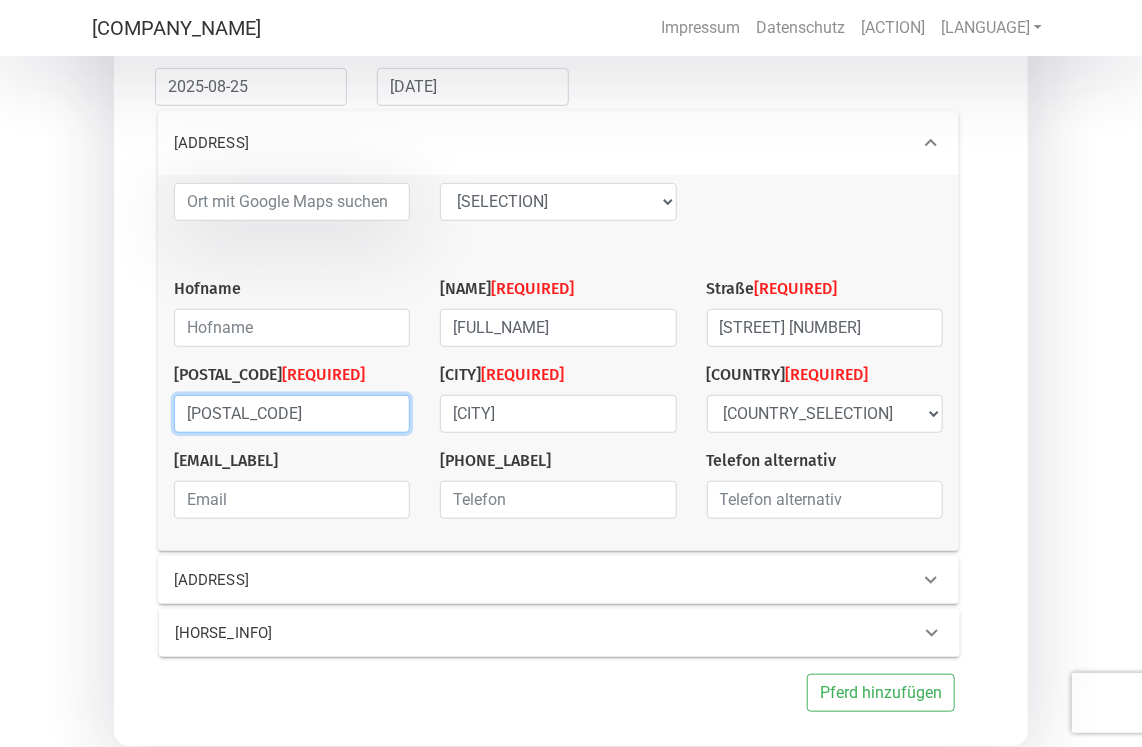 type on "[POSTAL_CODE]" 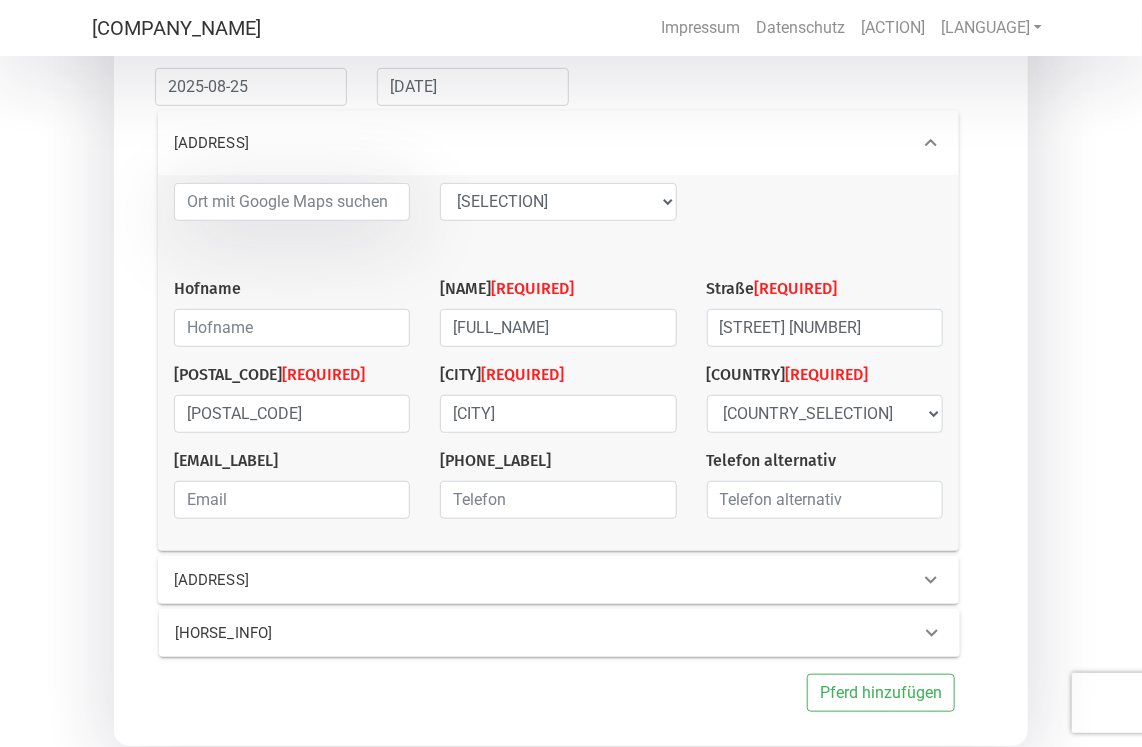 click 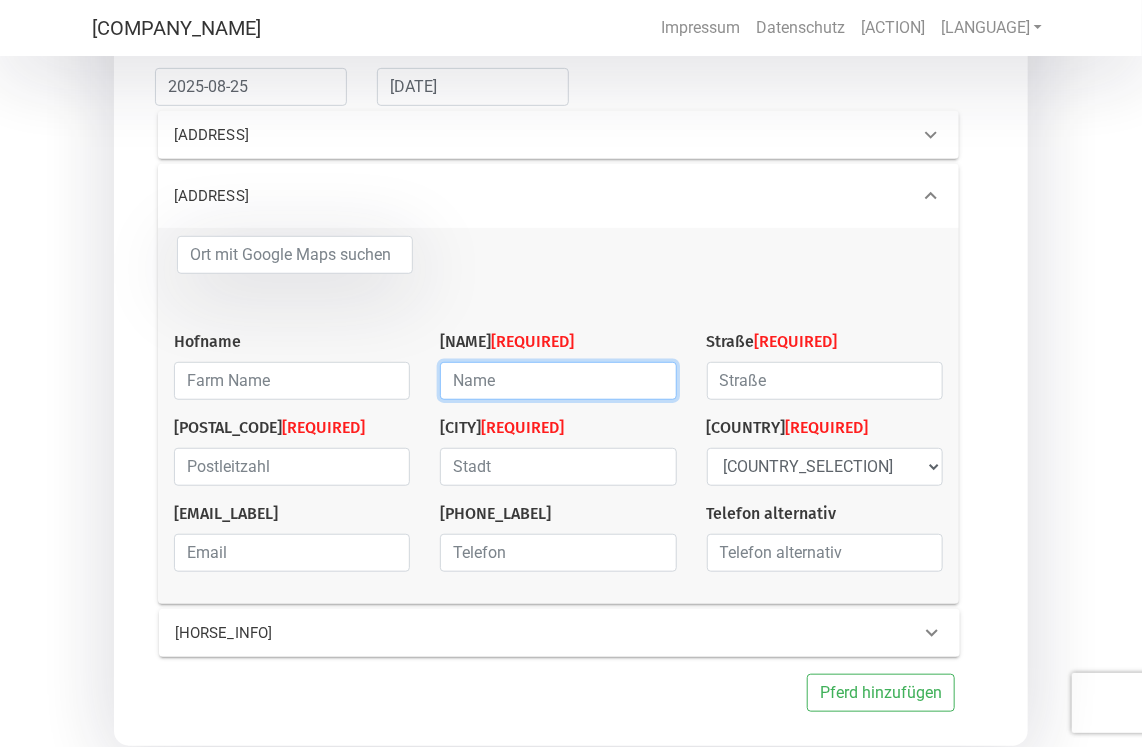 click at bounding box center [558, 381] 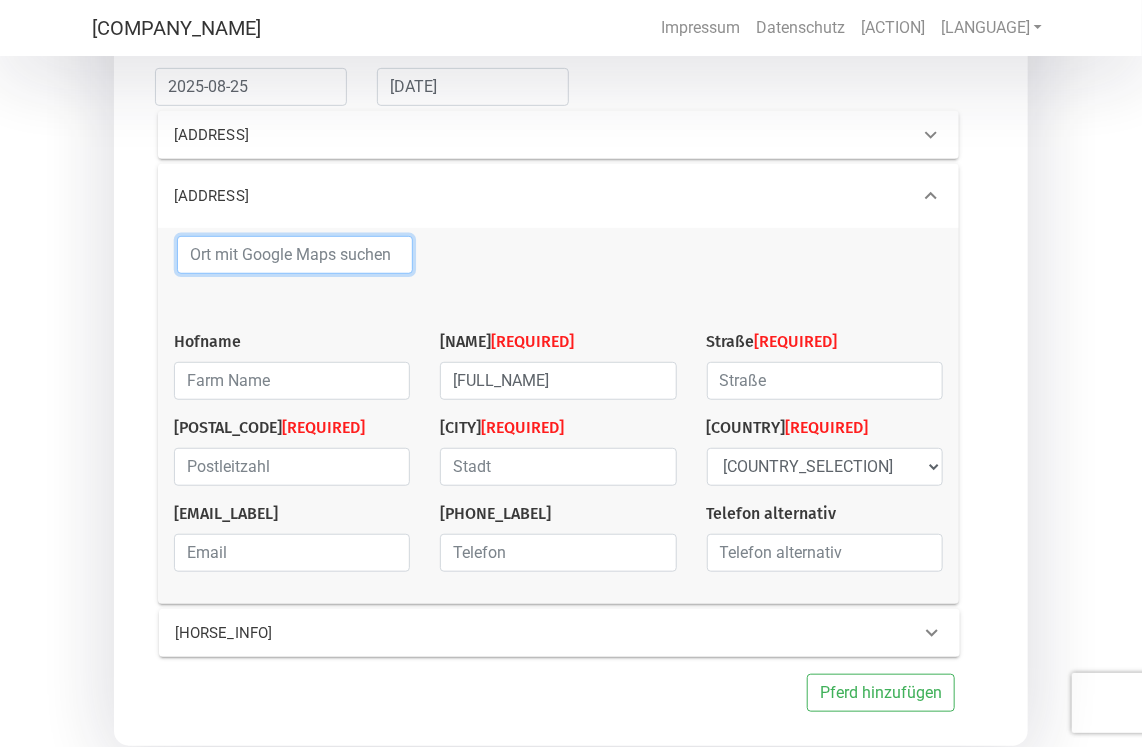 type on "[CITY]" 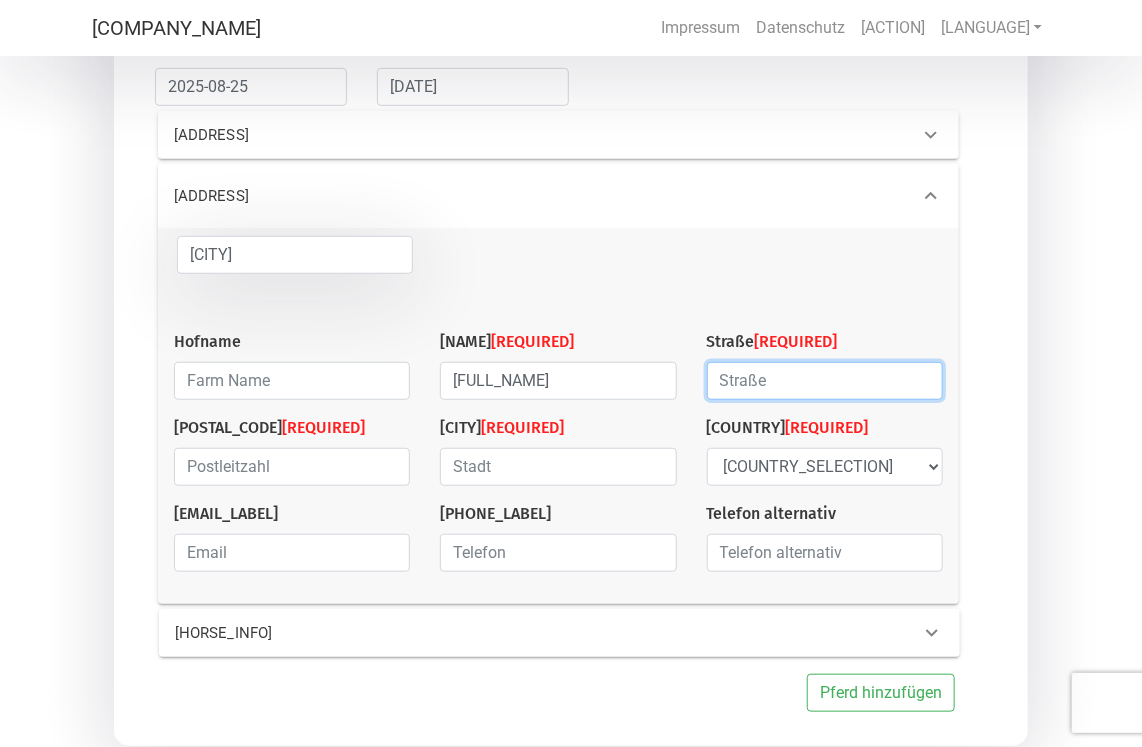 type on "[STREET_ADDRESS]" 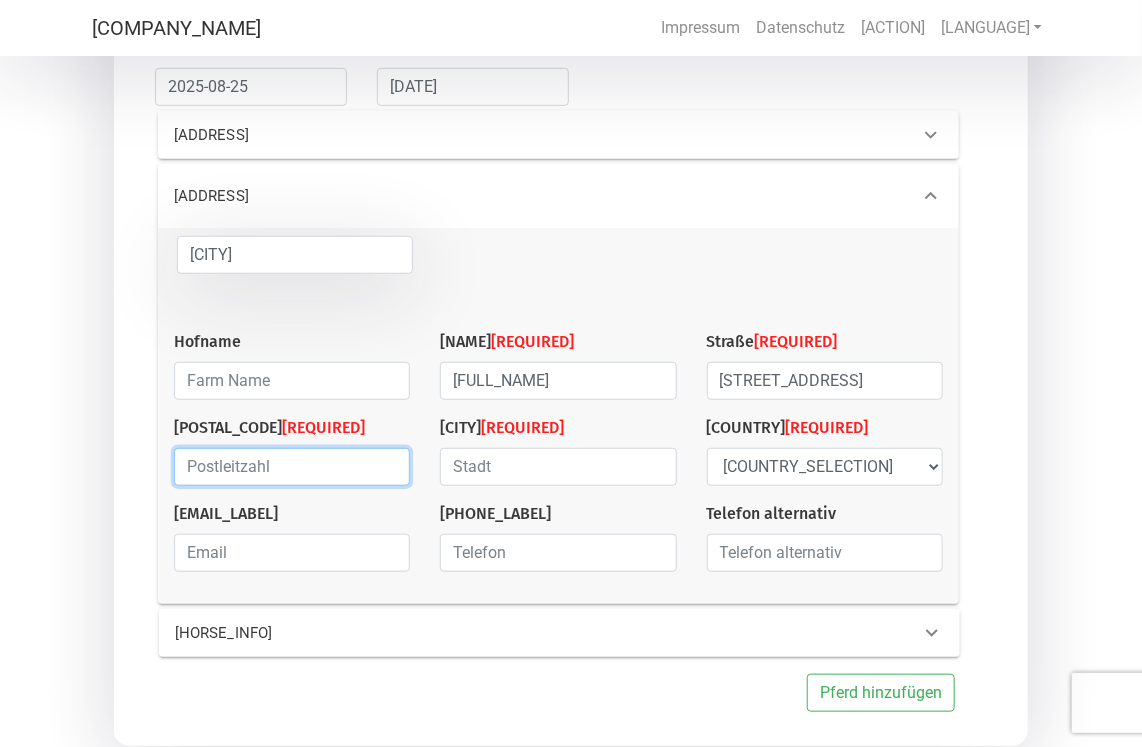 type on "[POSTAL_CODE]" 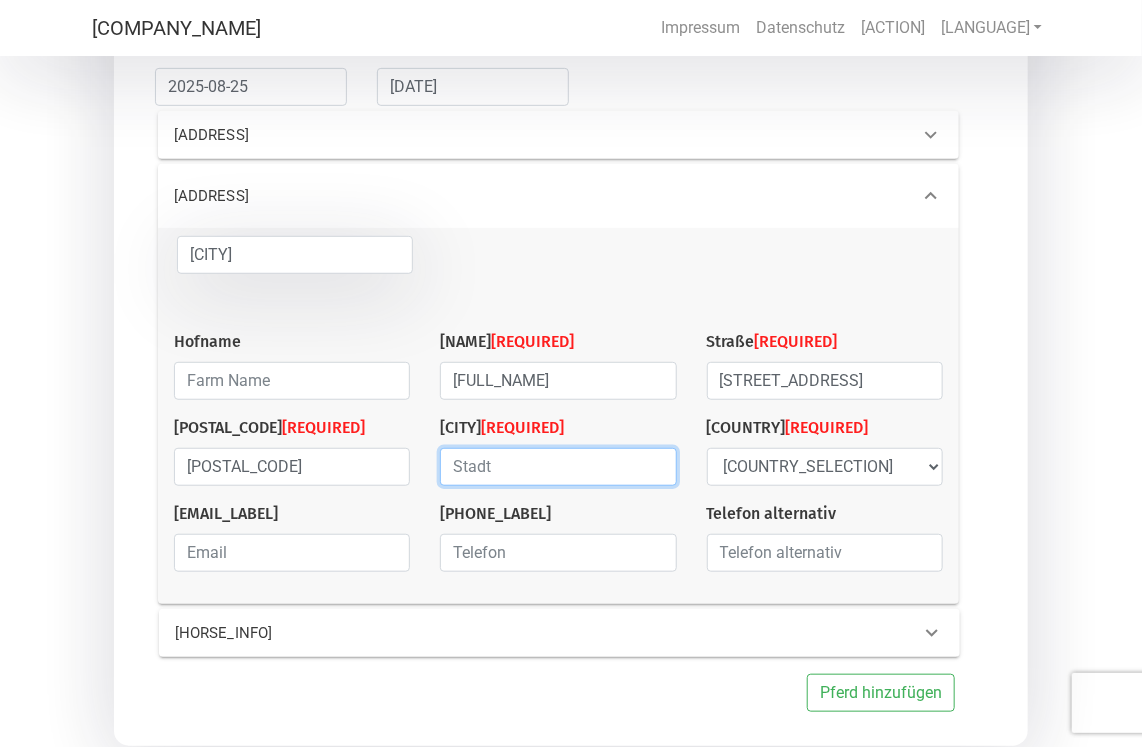 type on "[CITY]" 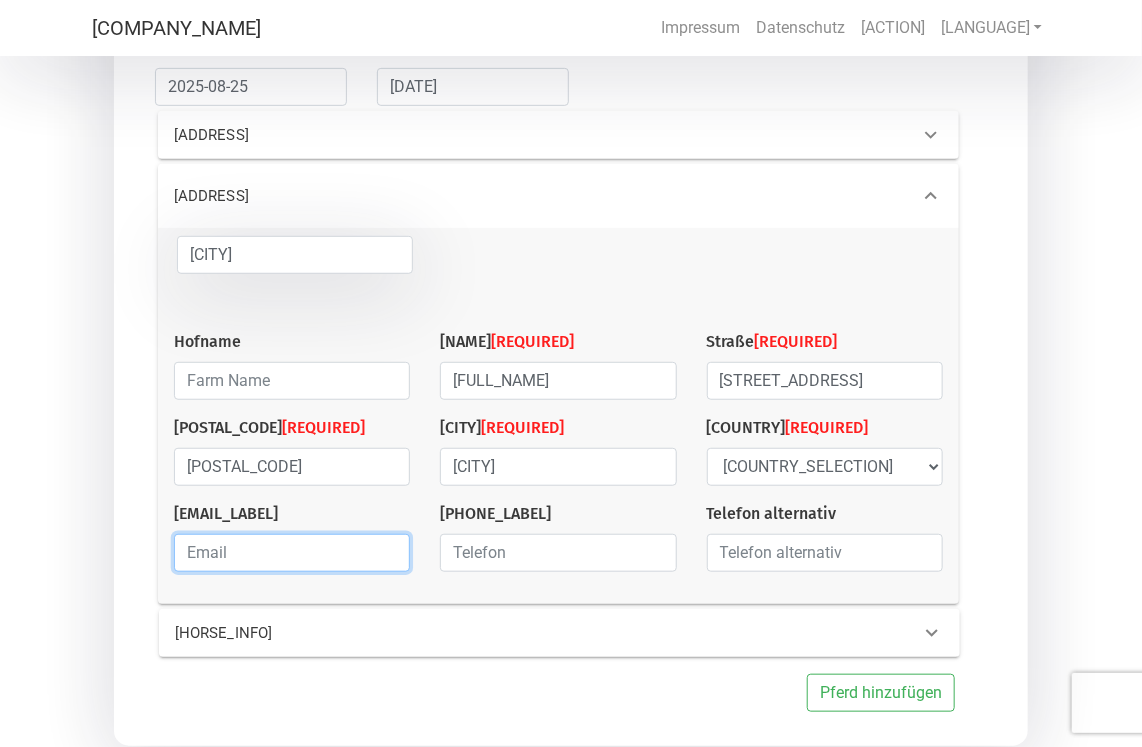 type on "[EMAIL]" 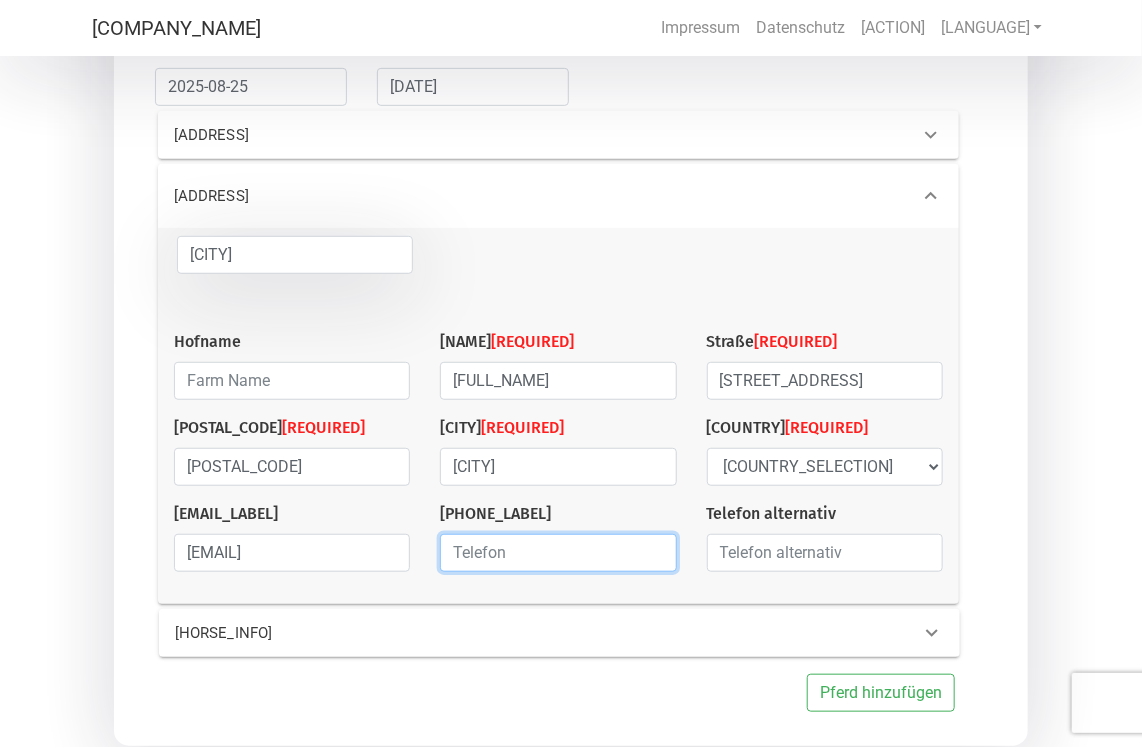 type on "[PHONE]" 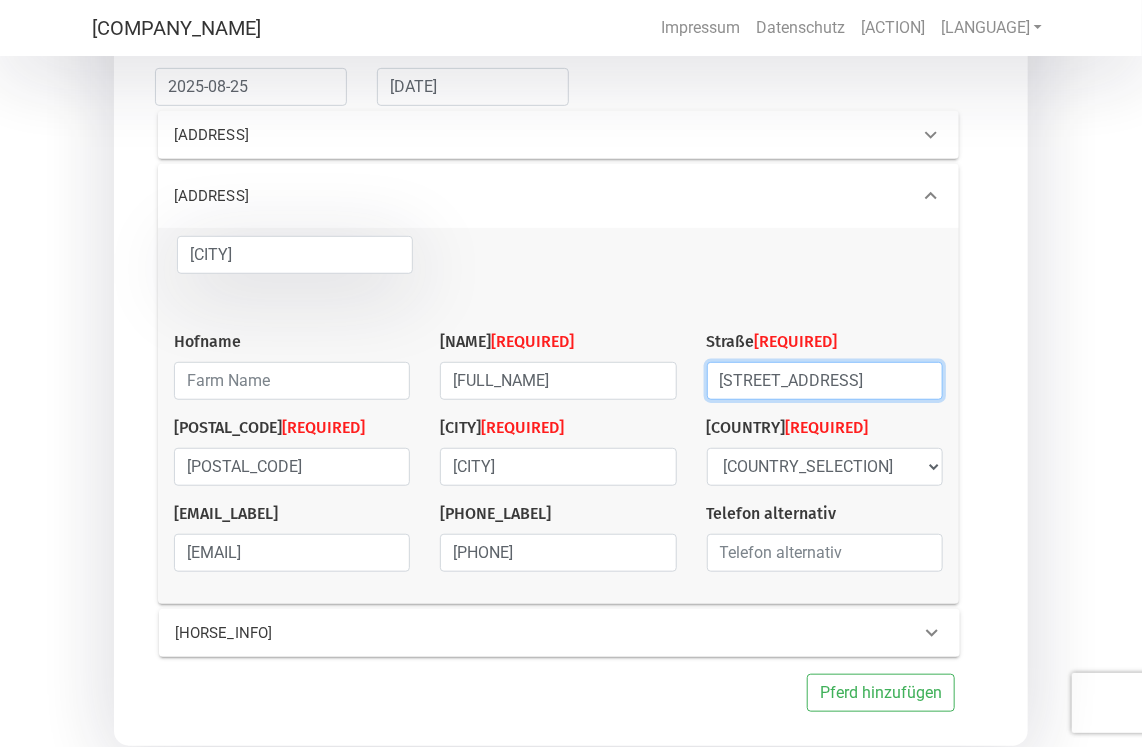 drag, startPoint x: 722, startPoint y: 354, endPoint x: 907, endPoint y: 356, distance: 185.0108 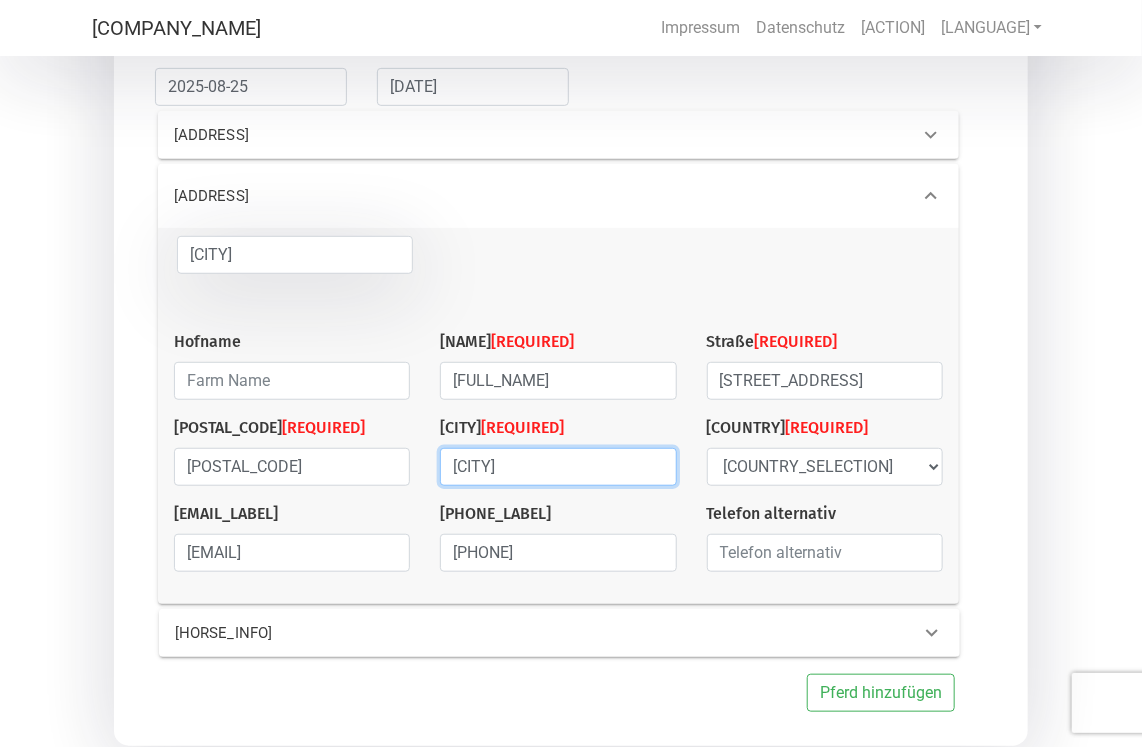 drag, startPoint x: 544, startPoint y: 447, endPoint x: 332, endPoint y: 448, distance: 212.00237 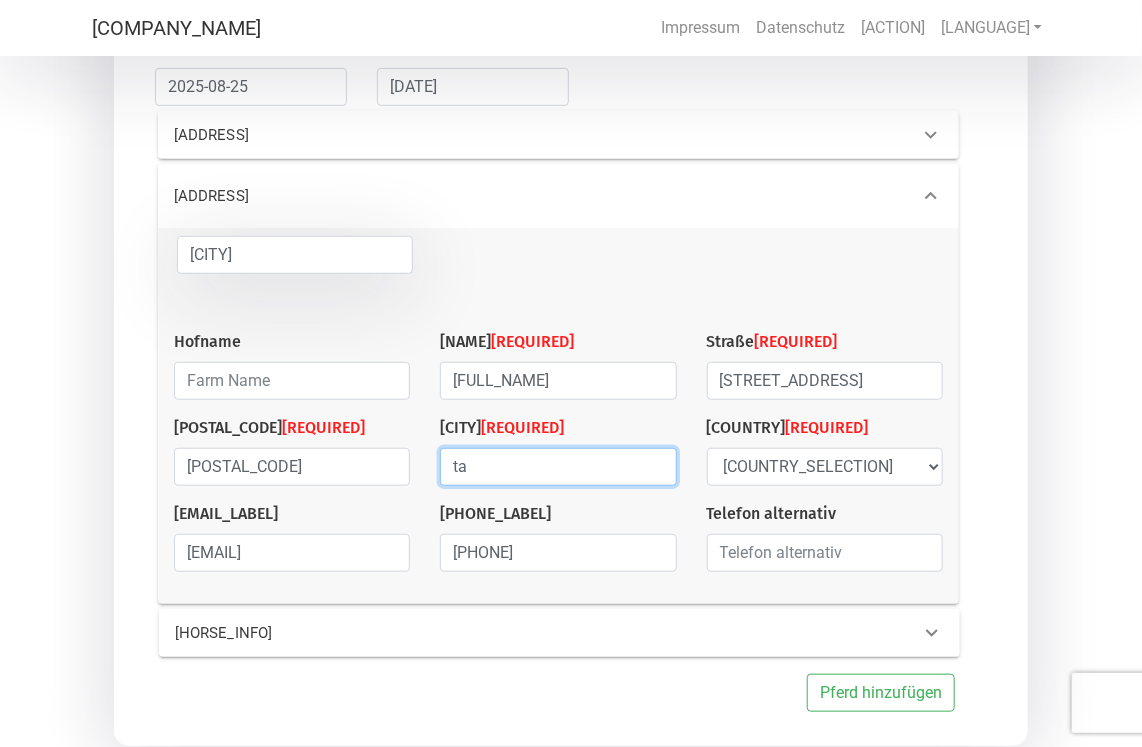 type on "t" 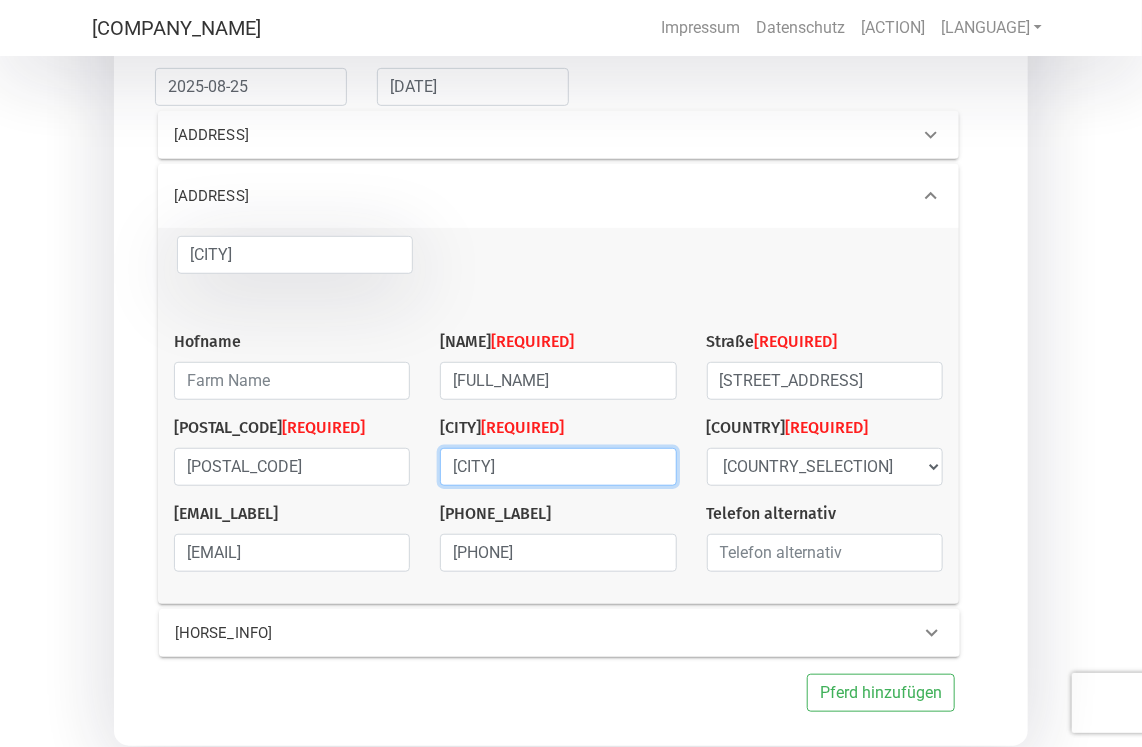 type on "[CITY]" 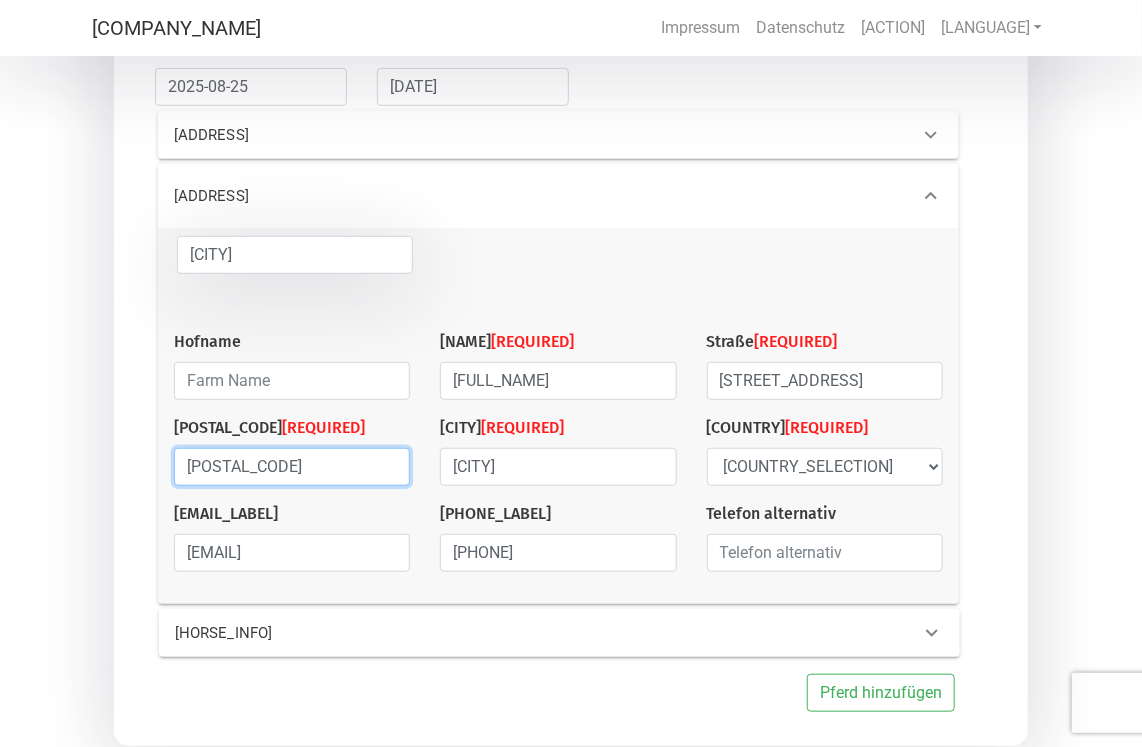 drag, startPoint x: 255, startPoint y: 445, endPoint x: 62, endPoint y: 445, distance: 193 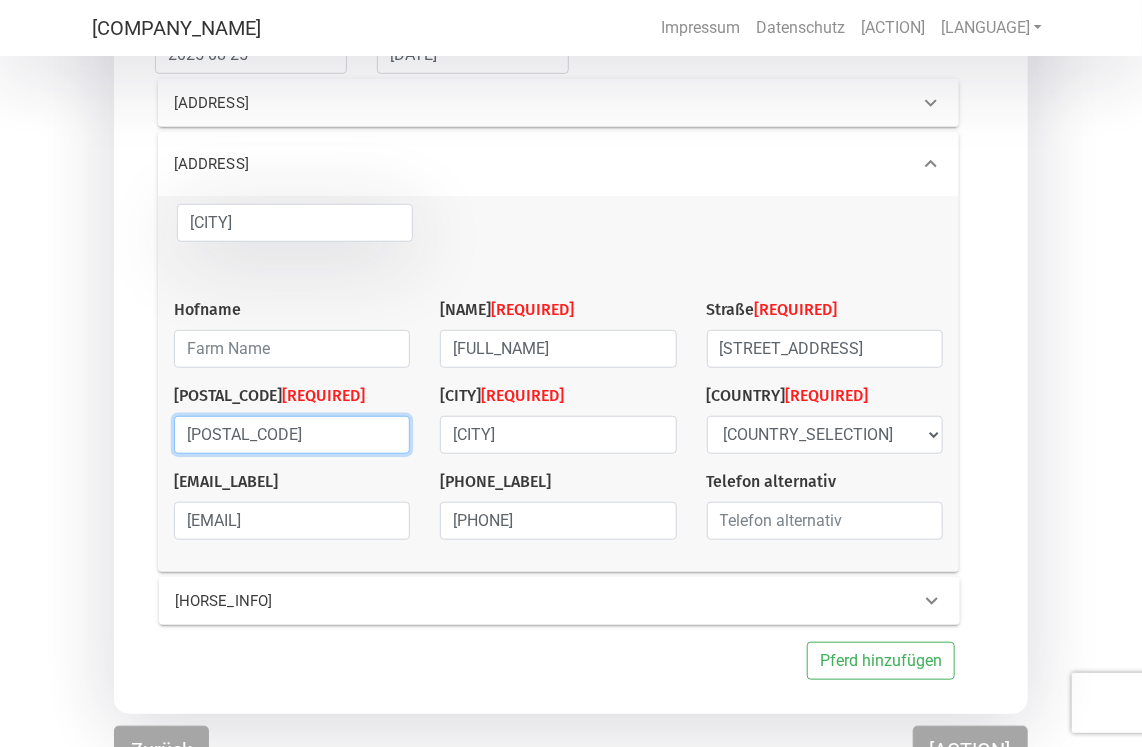 scroll, scrollTop: 342, scrollLeft: 0, axis: vertical 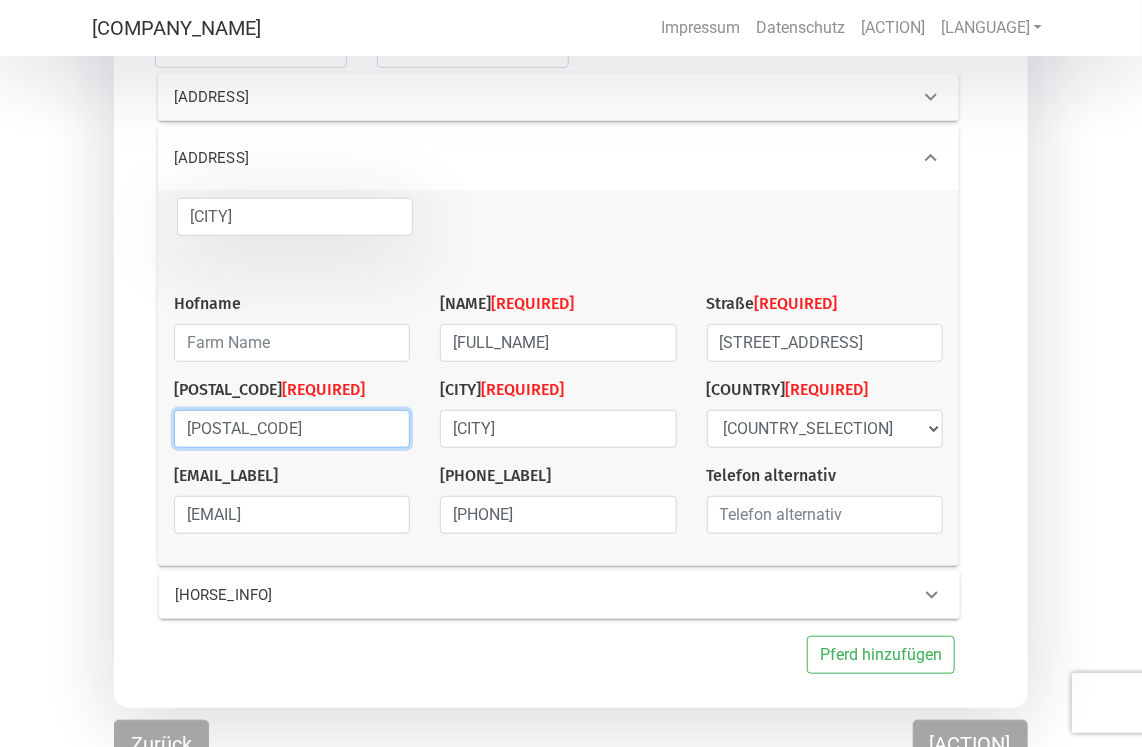 type on "[POSTAL_CODE]" 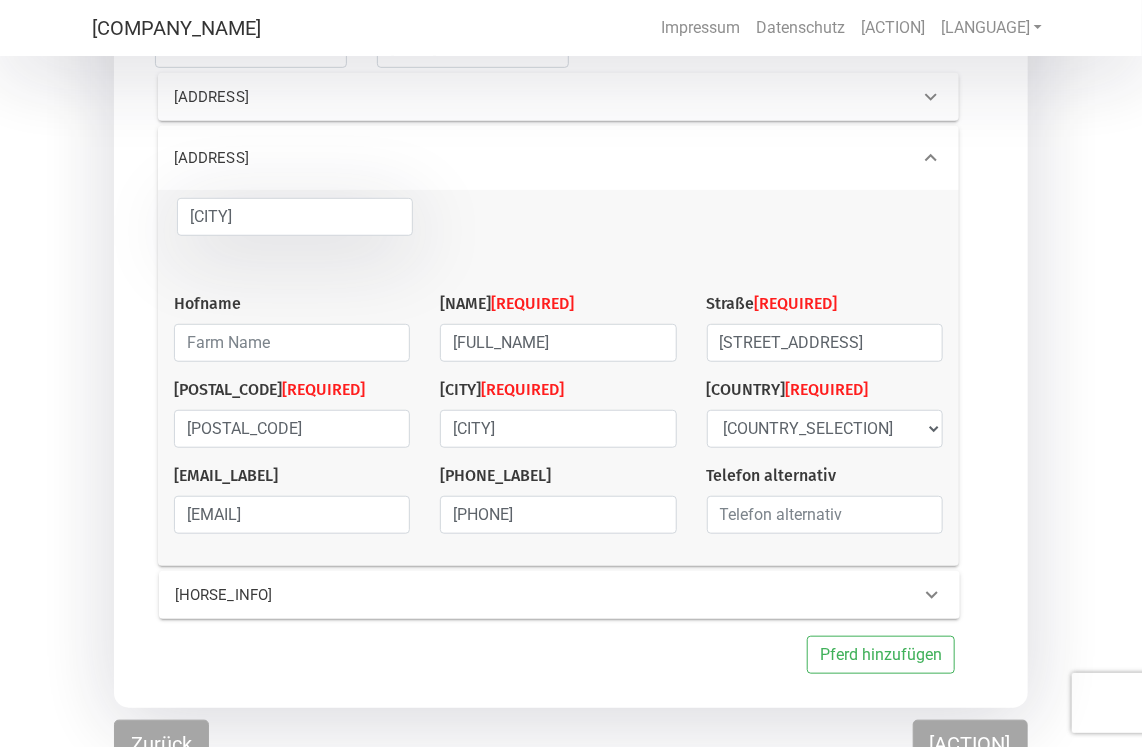 click 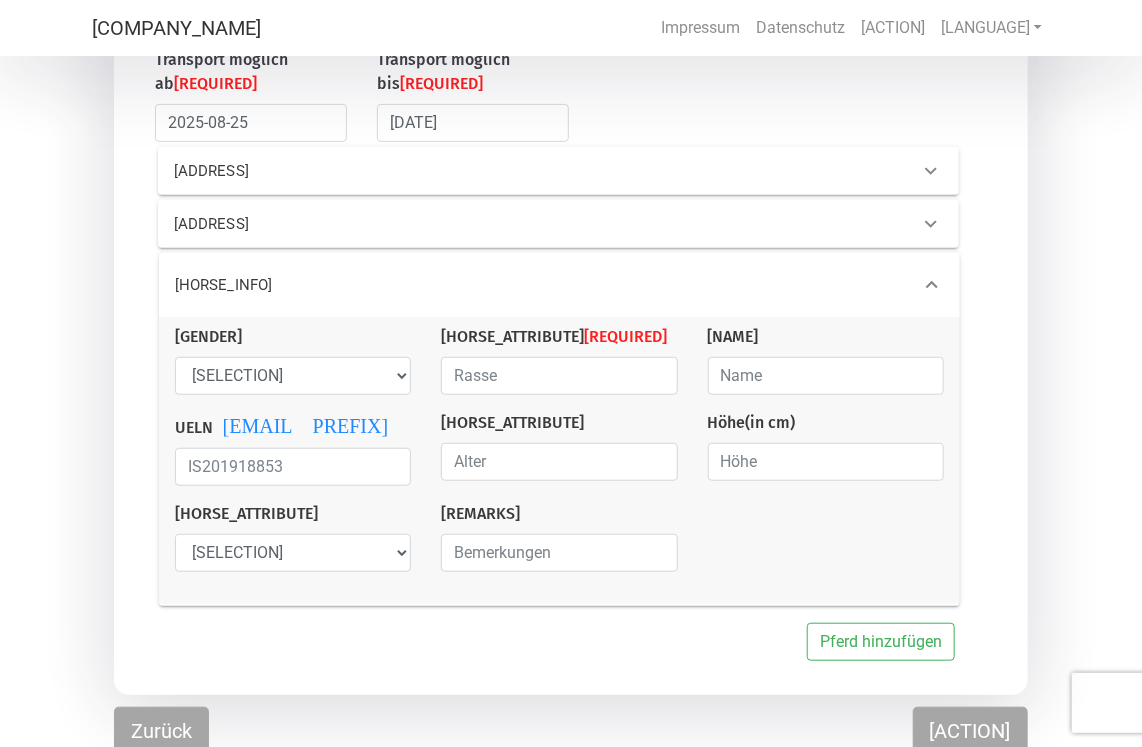 scroll, scrollTop: 252, scrollLeft: 0, axis: vertical 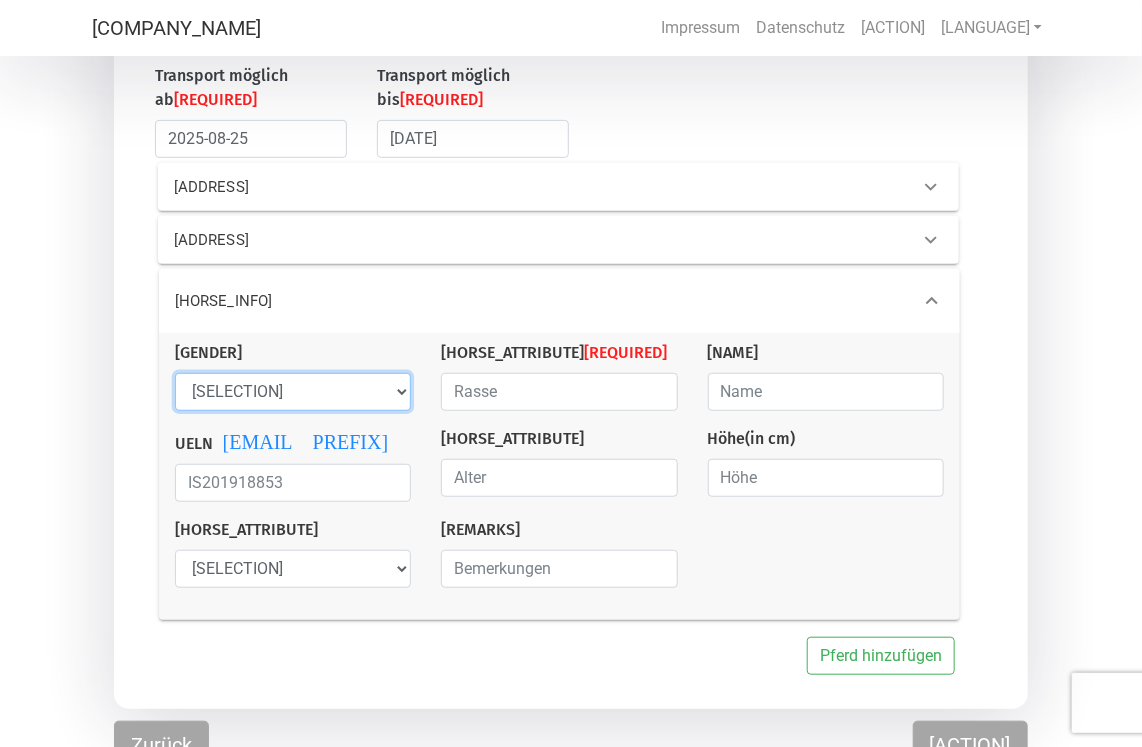 click on "[HORSE_GENDER]" at bounding box center (293, 392) 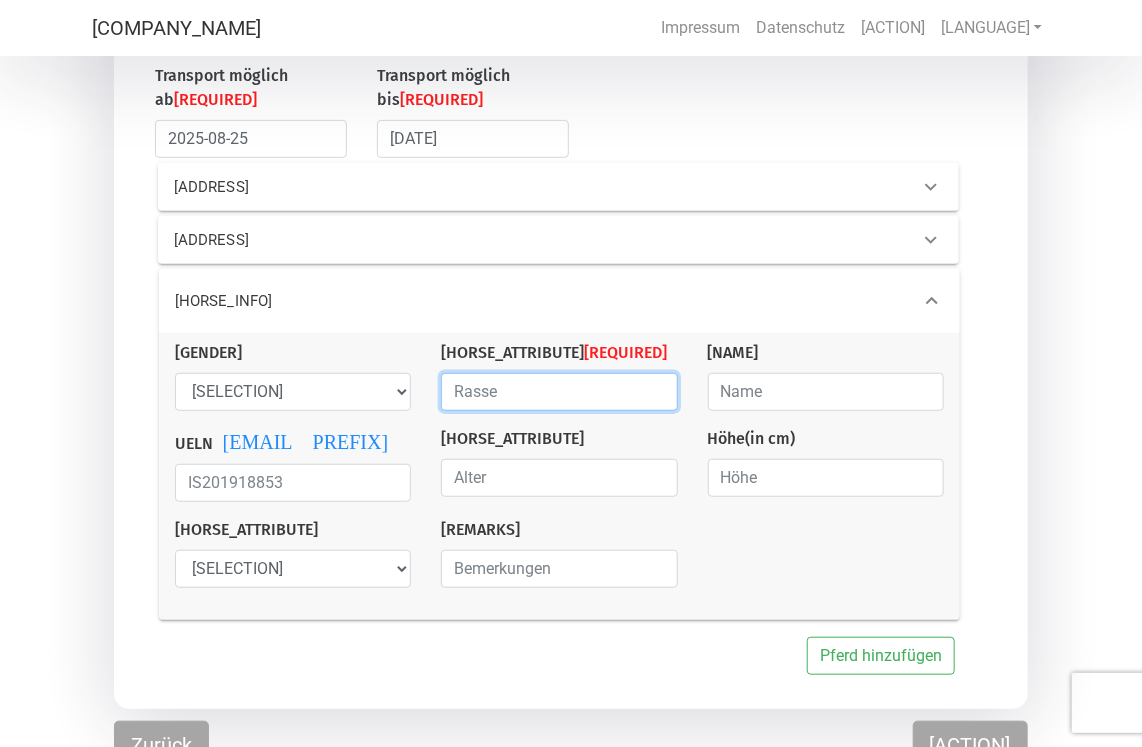 click at bounding box center [559, 392] 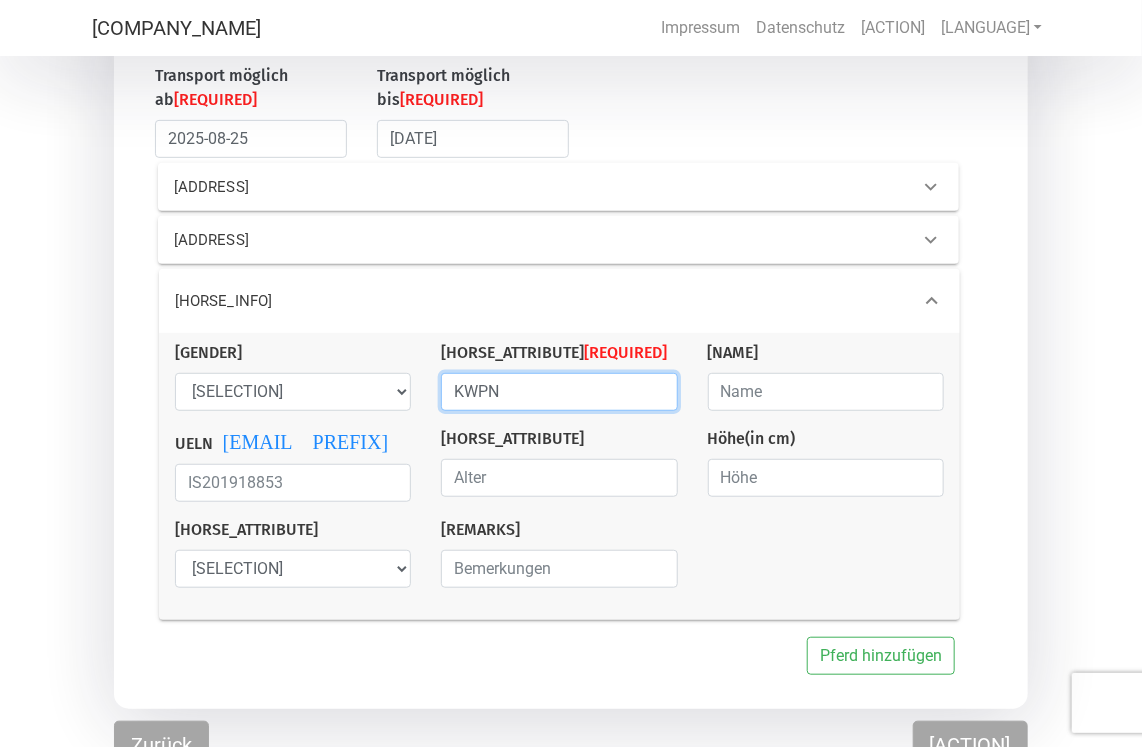 type on "KWPN" 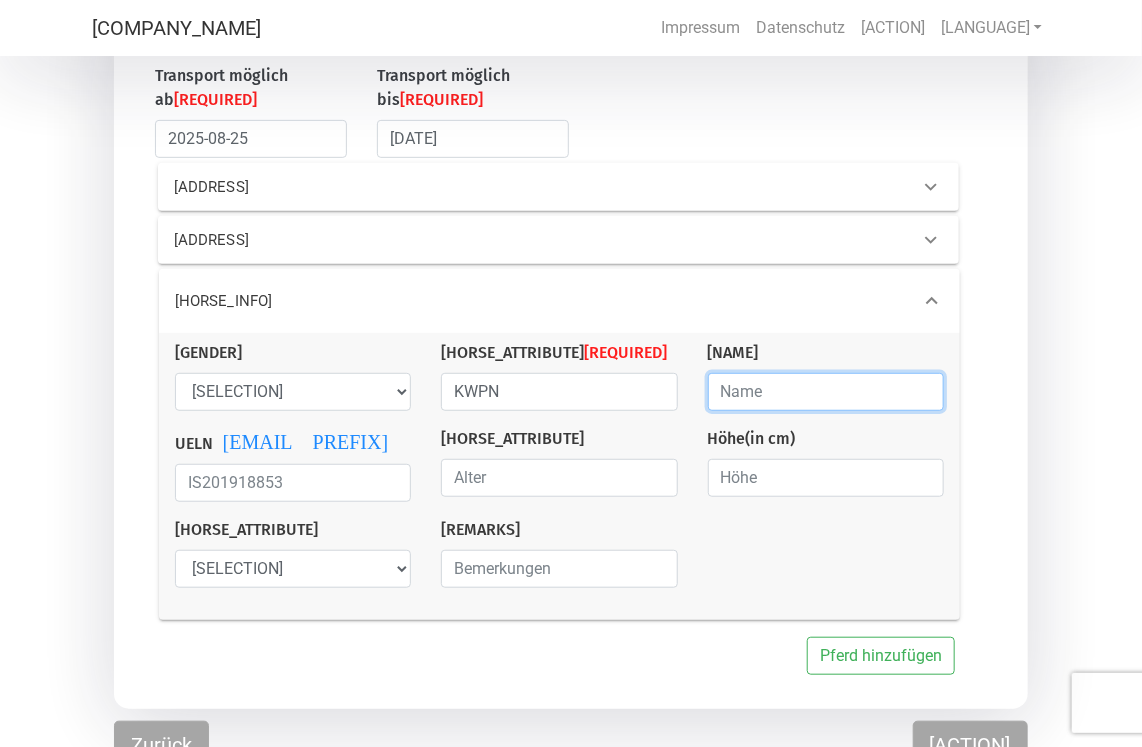 click at bounding box center (826, 392) 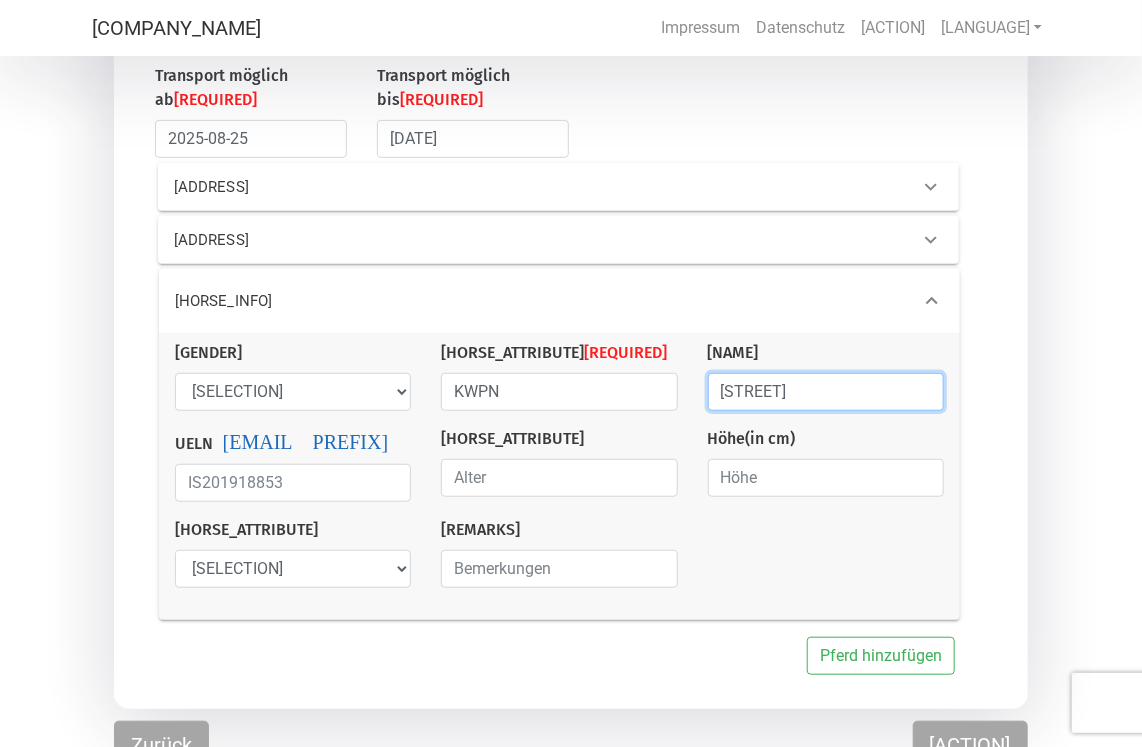 type on "[STREET]" 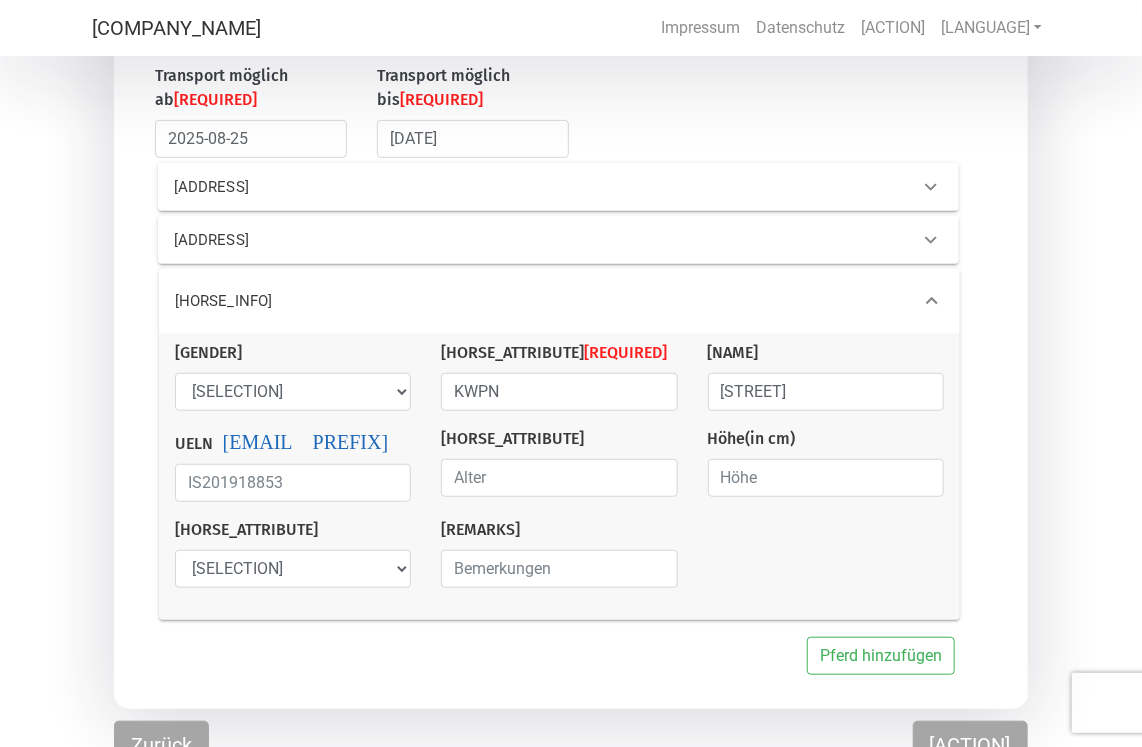 click on "[EMAIL_PREFIX]" at bounding box center (306, 439) 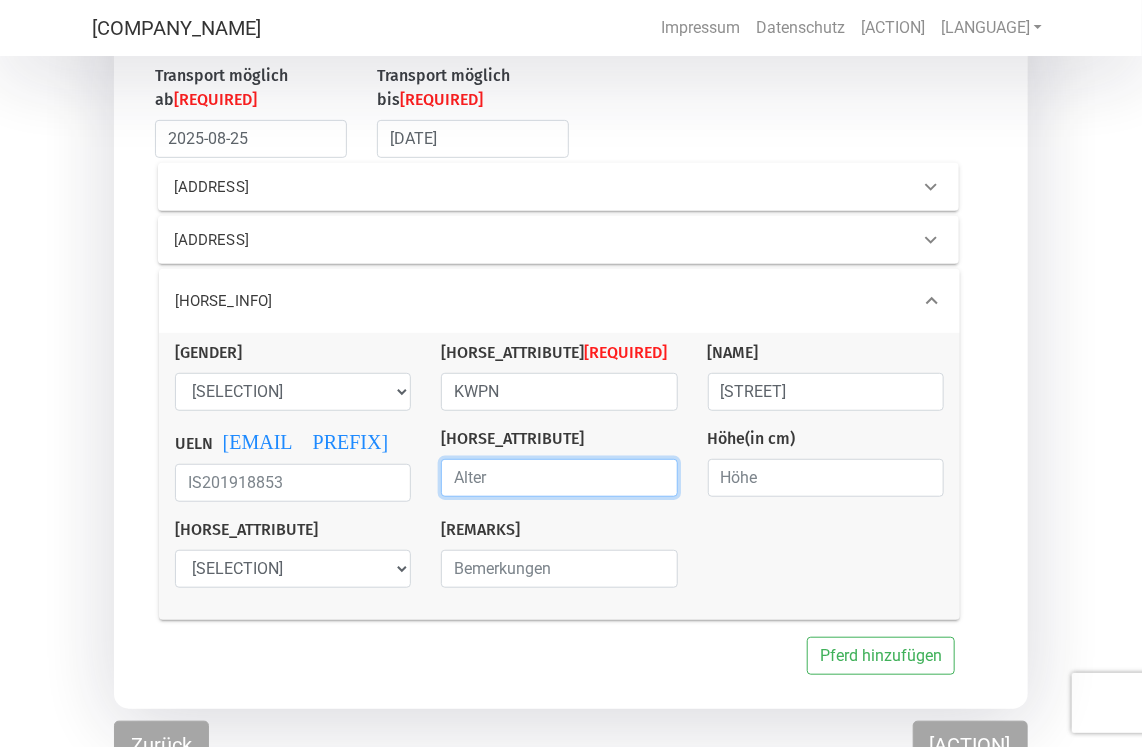 click on "[NUMBER]" at bounding box center [559, 478] 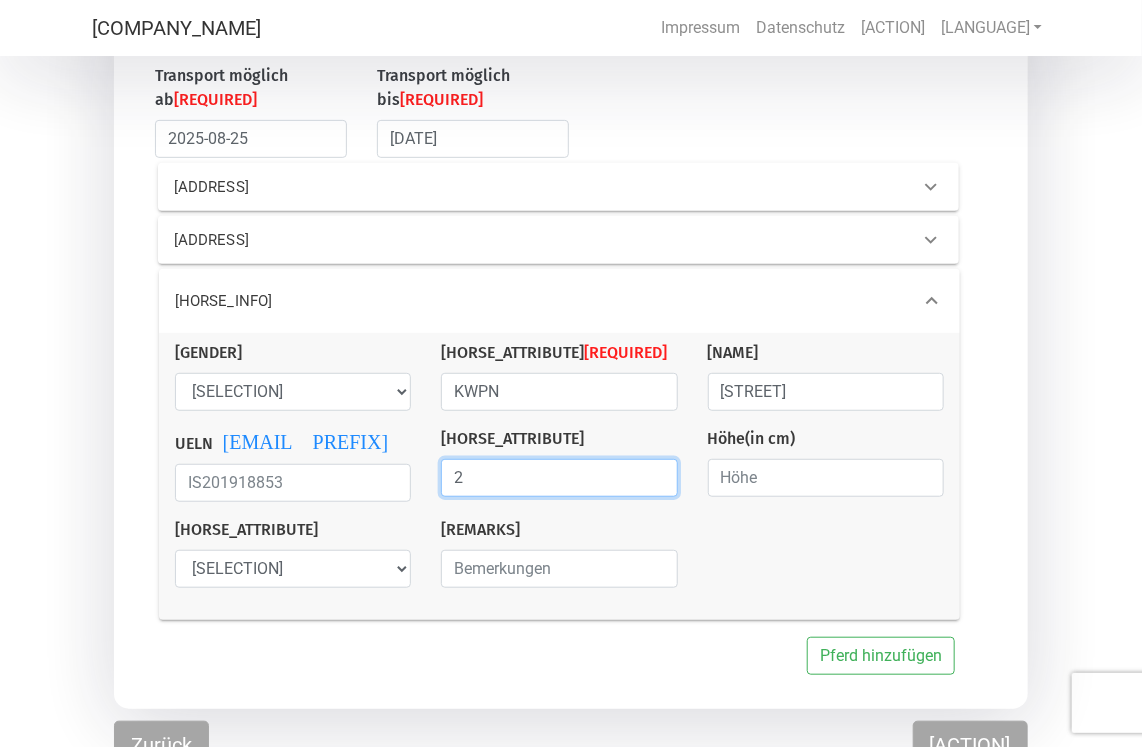 click on "2" at bounding box center [559, 478] 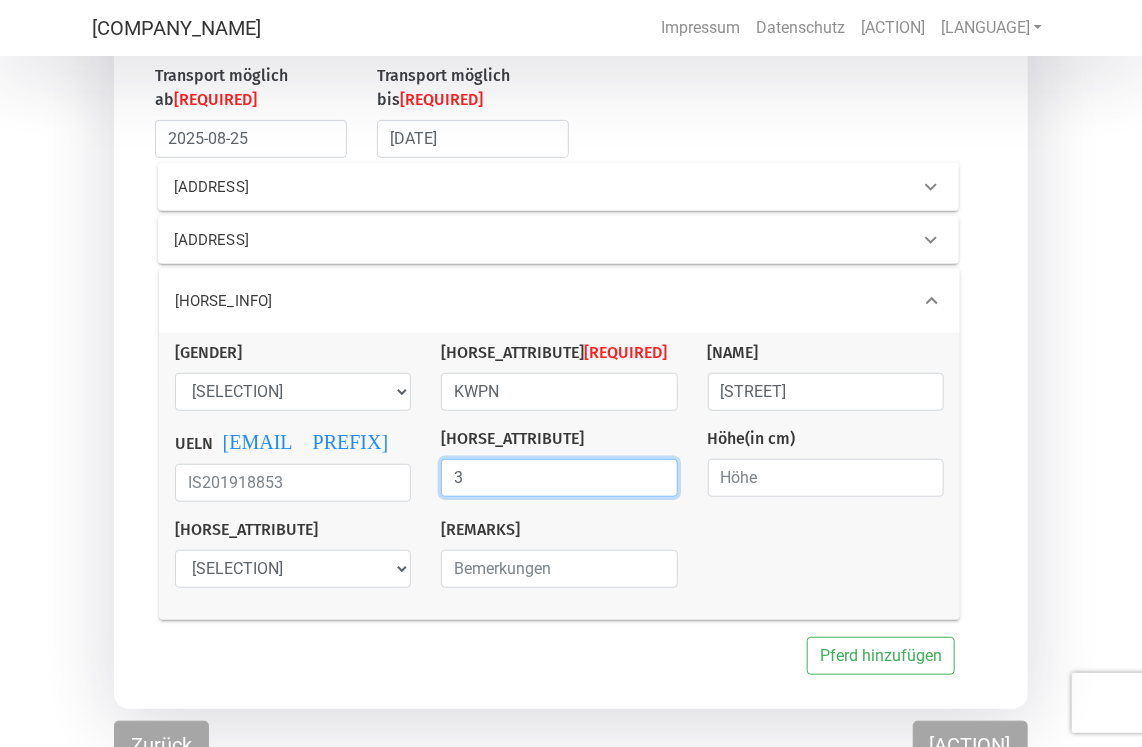click on "3" at bounding box center (559, 478) 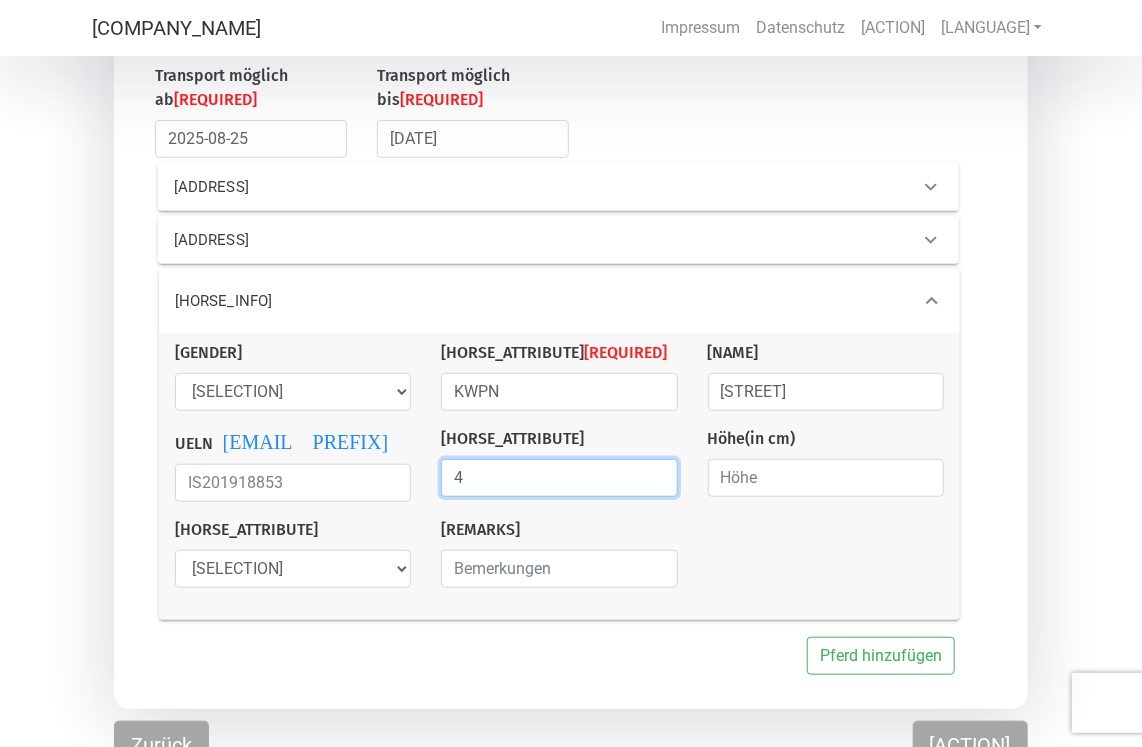 click on "4" at bounding box center (559, 478) 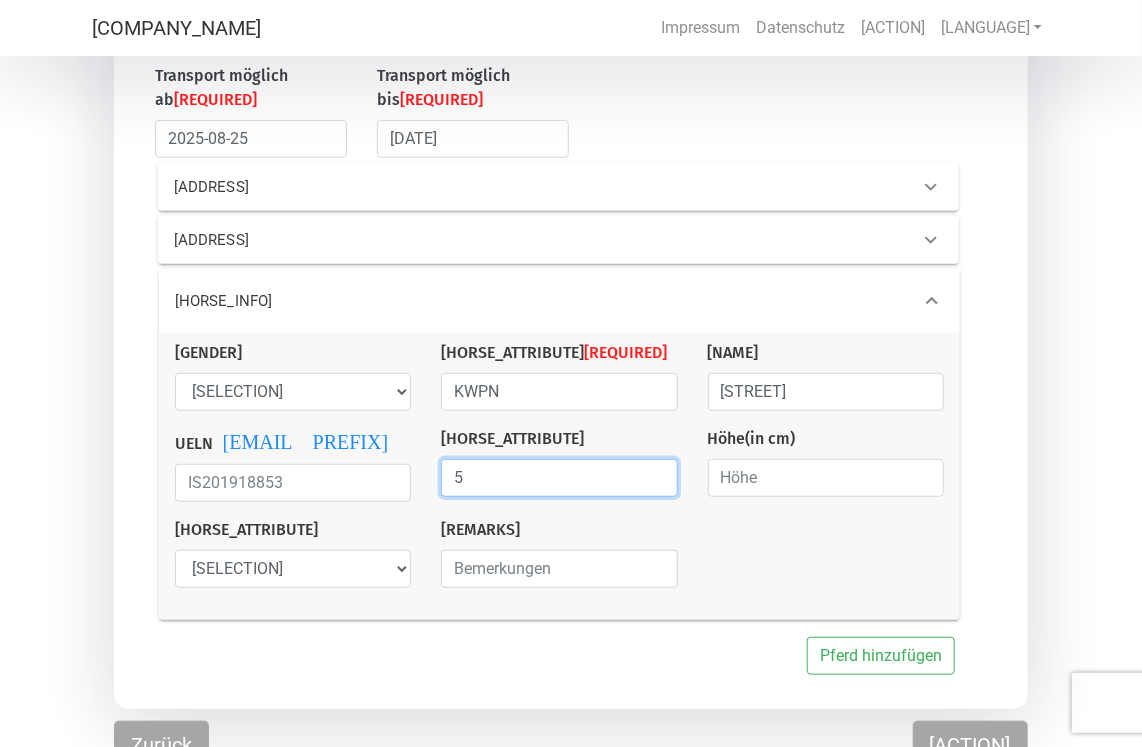 click on "5" at bounding box center [559, 478] 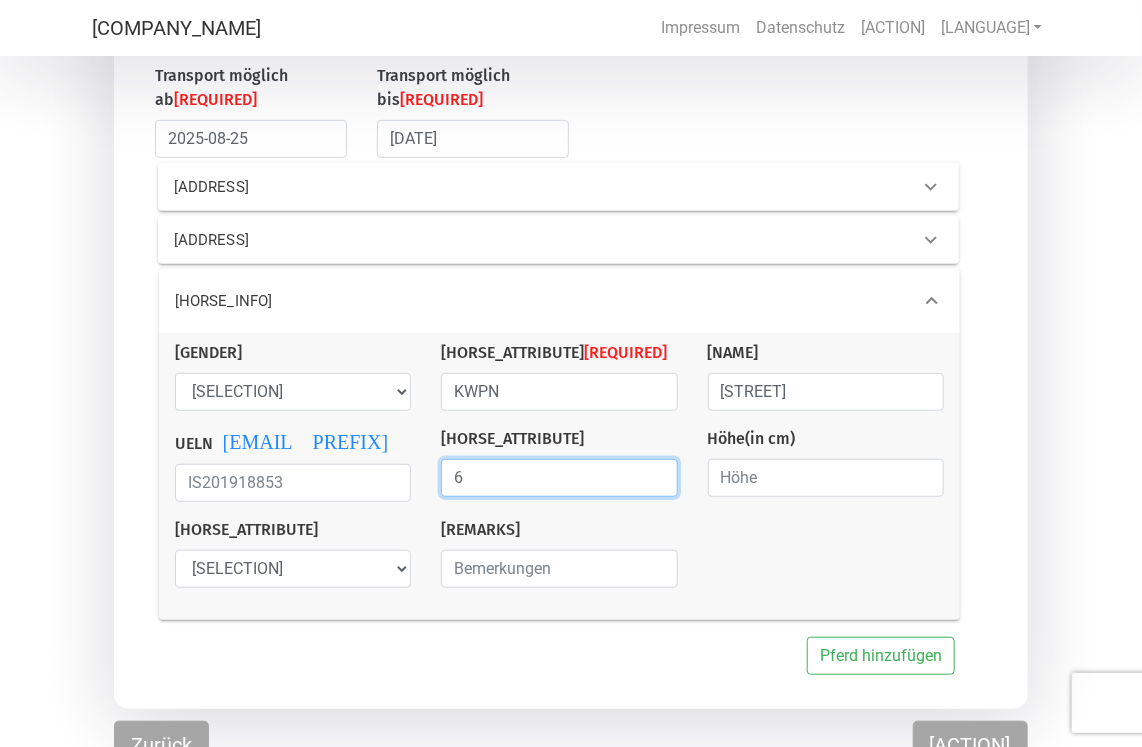 type on "6" 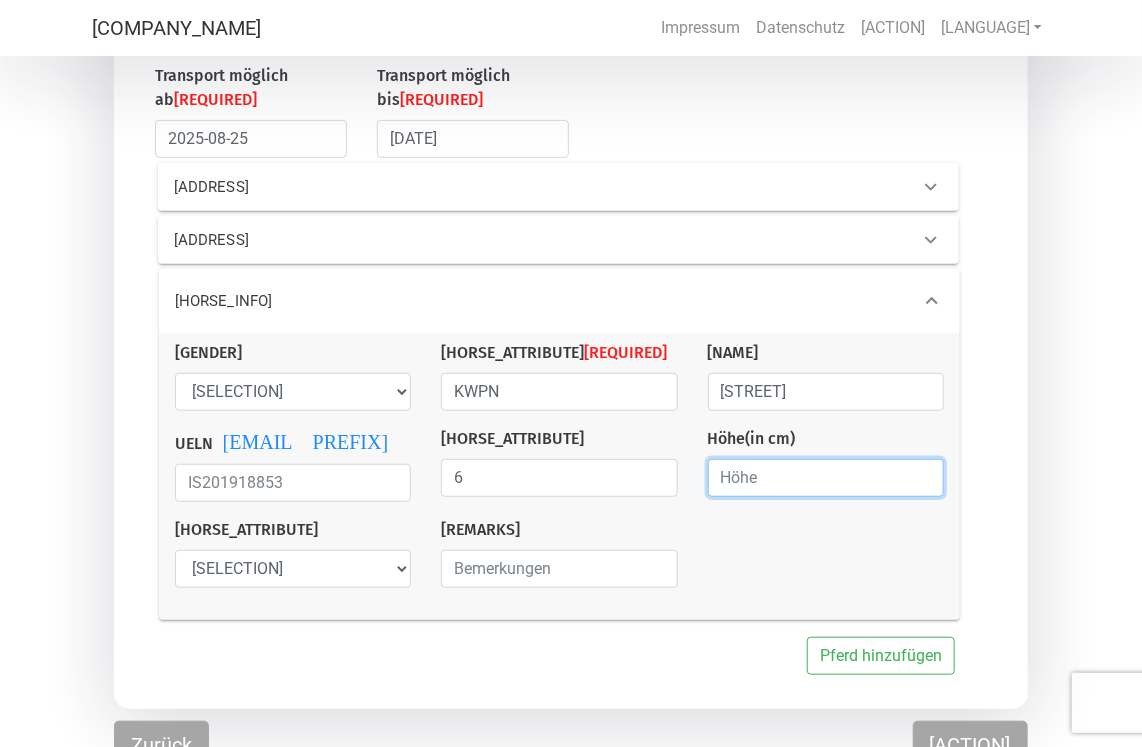 click on "[NUMBER]" at bounding box center (826, 478) 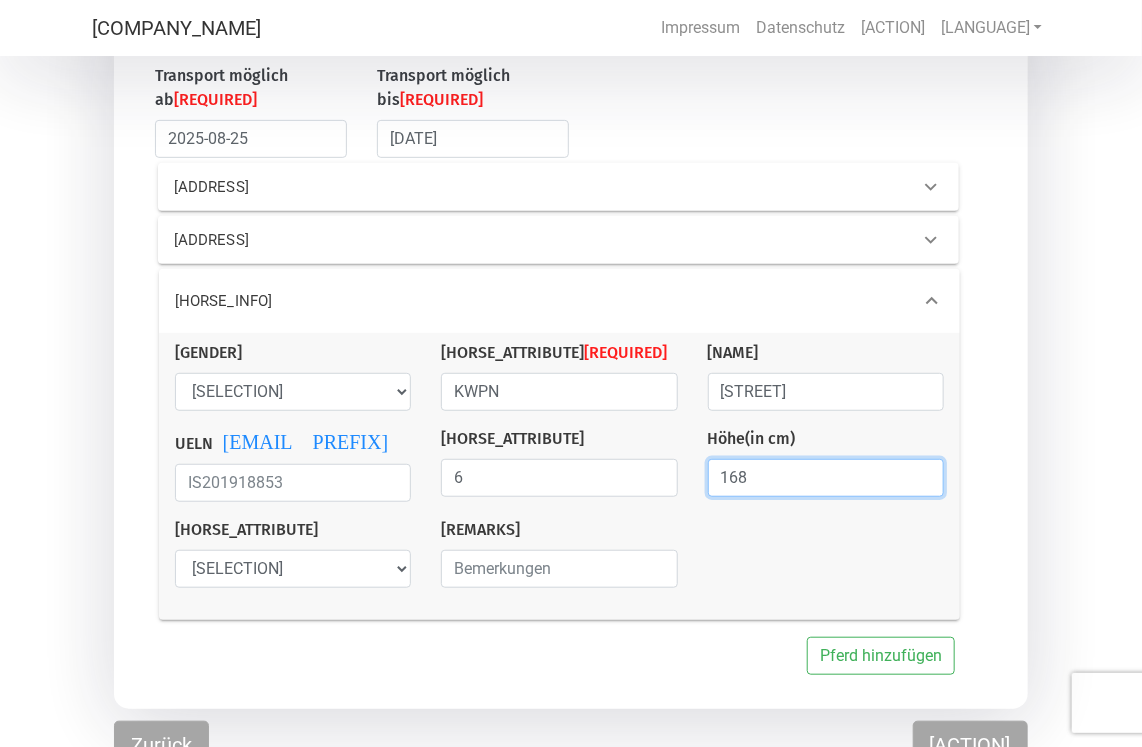 type on "168" 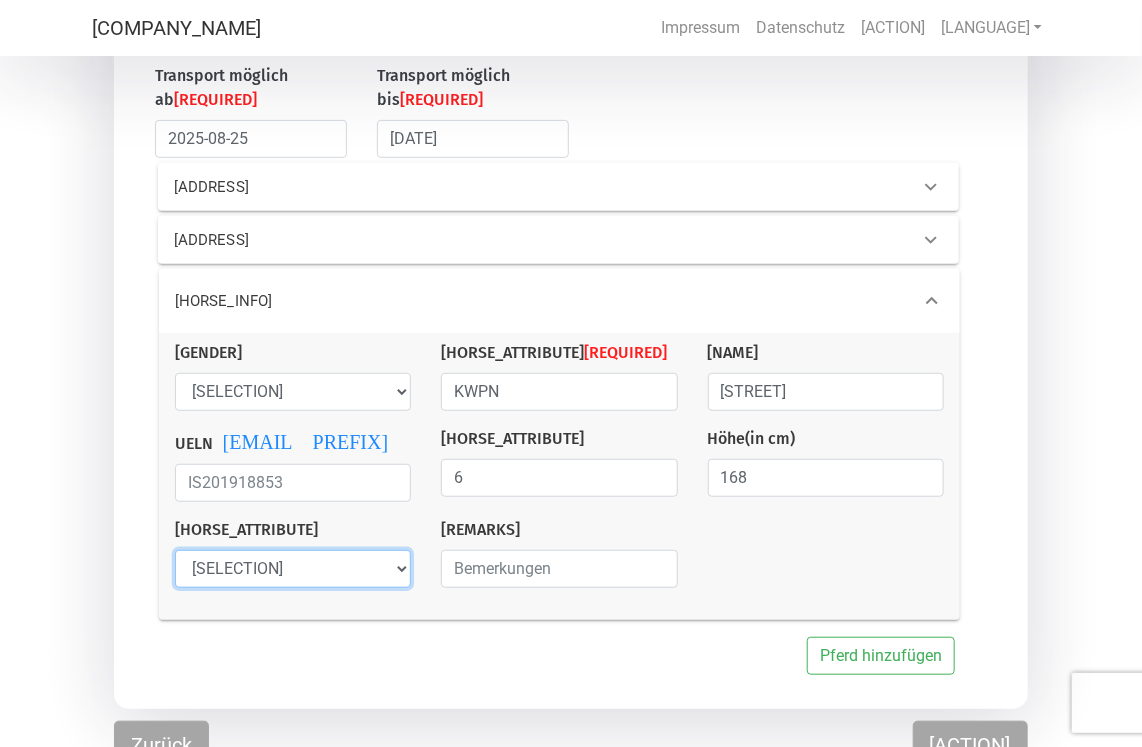 click on "[HORSE_TYPE]" at bounding box center (293, 569) 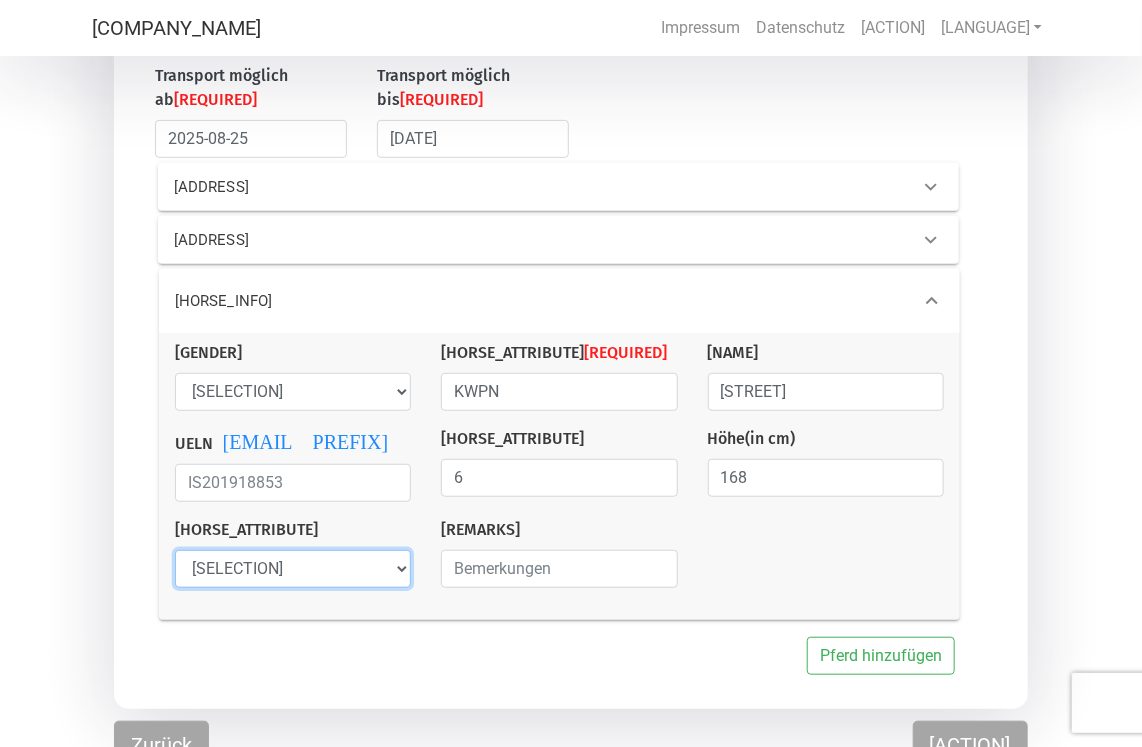 select on "saddle_horse" 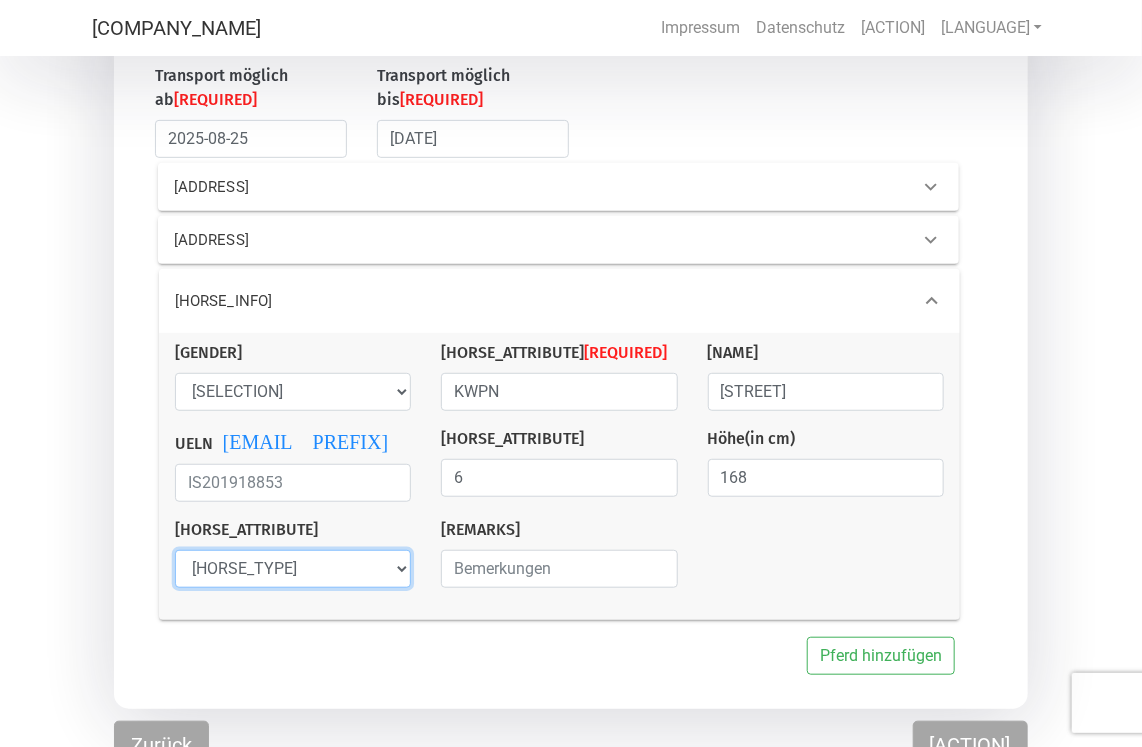 click on "[HORSE_TYPE]" at bounding box center [293, 569] 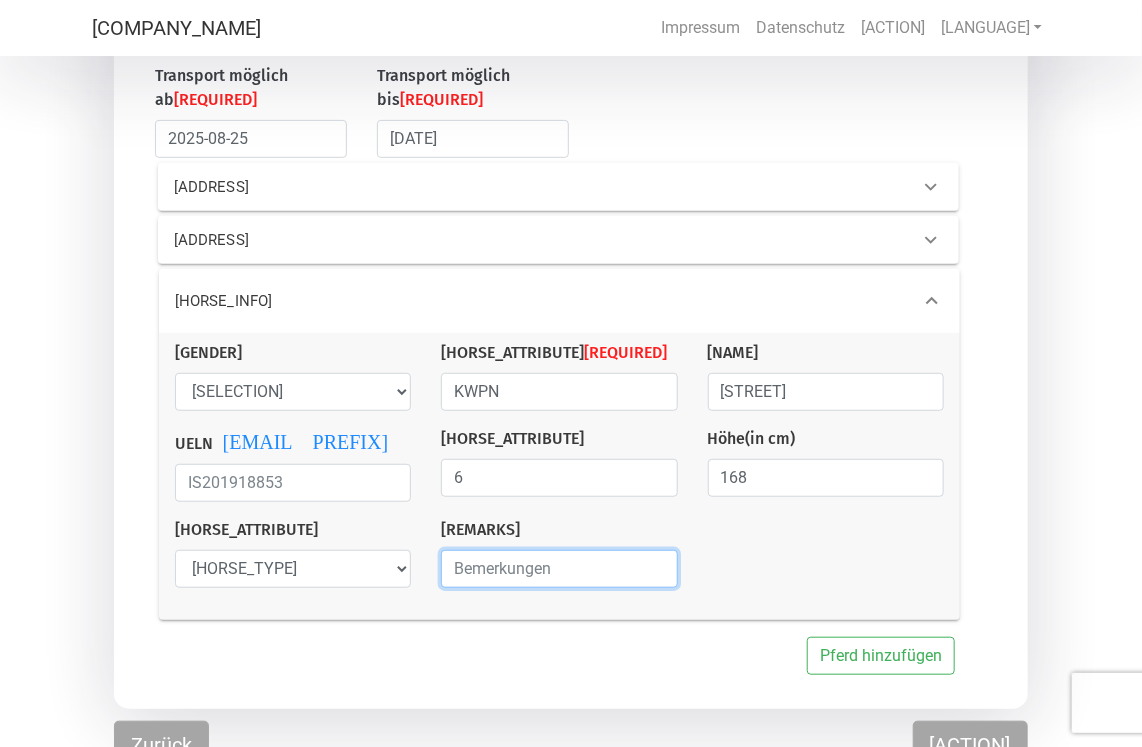 click at bounding box center (559, 569) 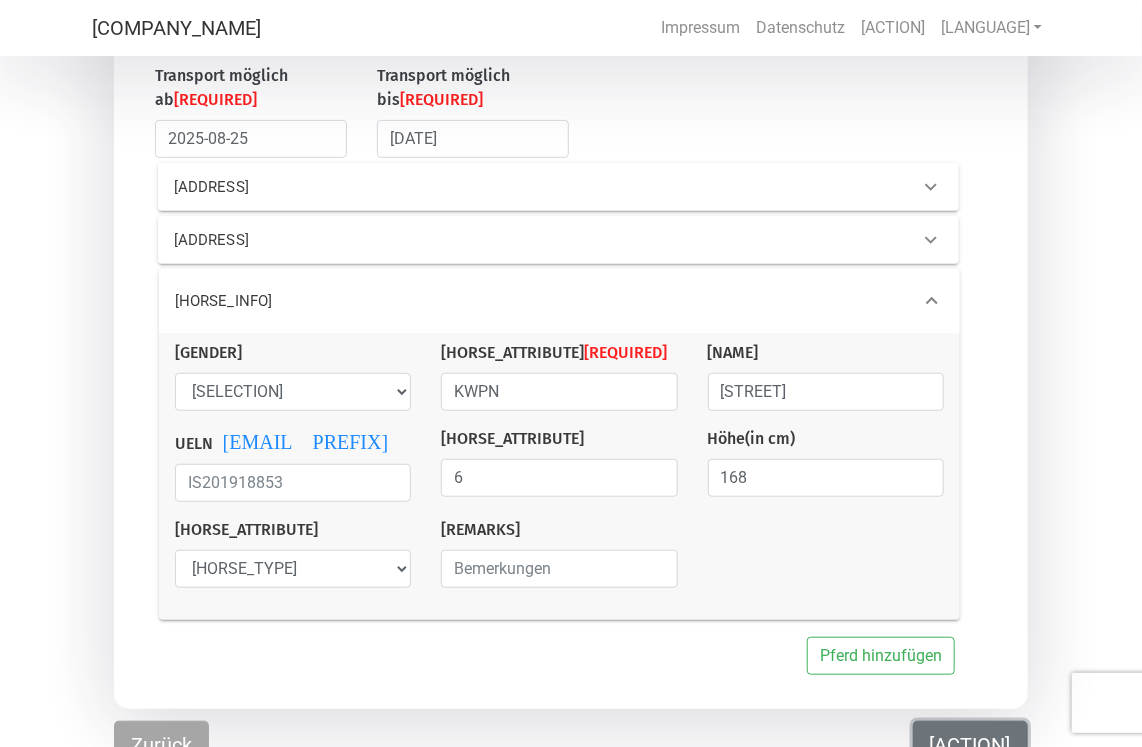 click on "[ACTION]" at bounding box center [970, 745] 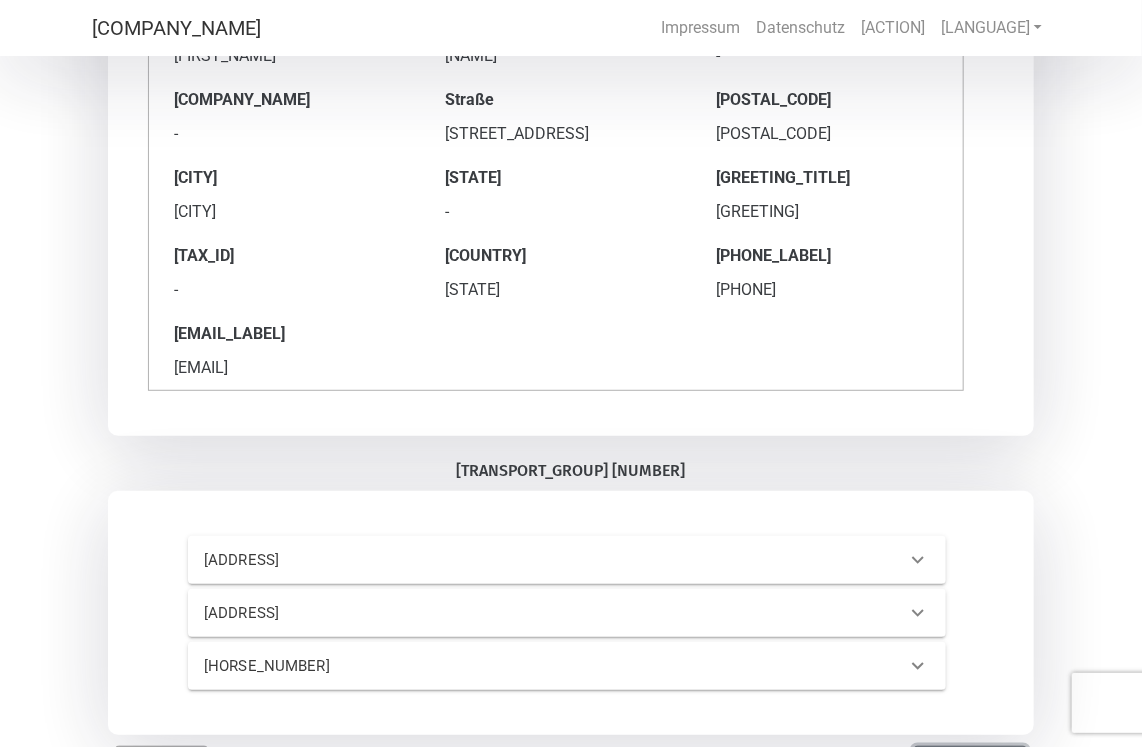 scroll, scrollTop: 297, scrollLeft: 0, axis: vertical 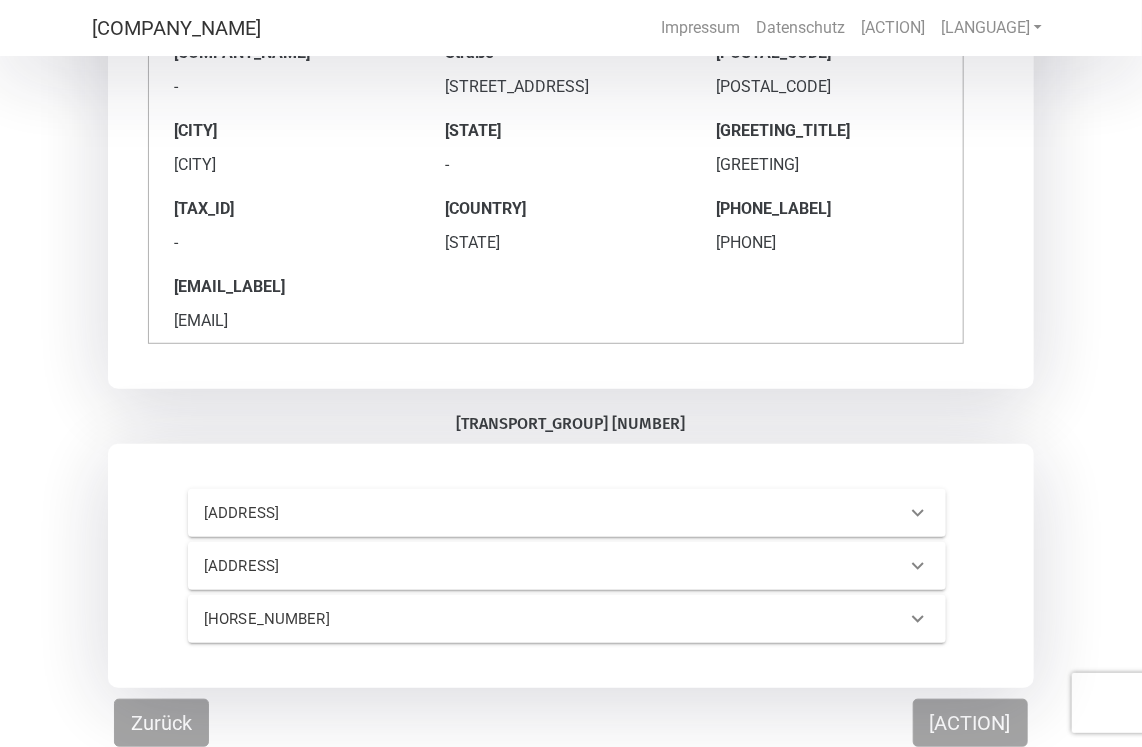 click 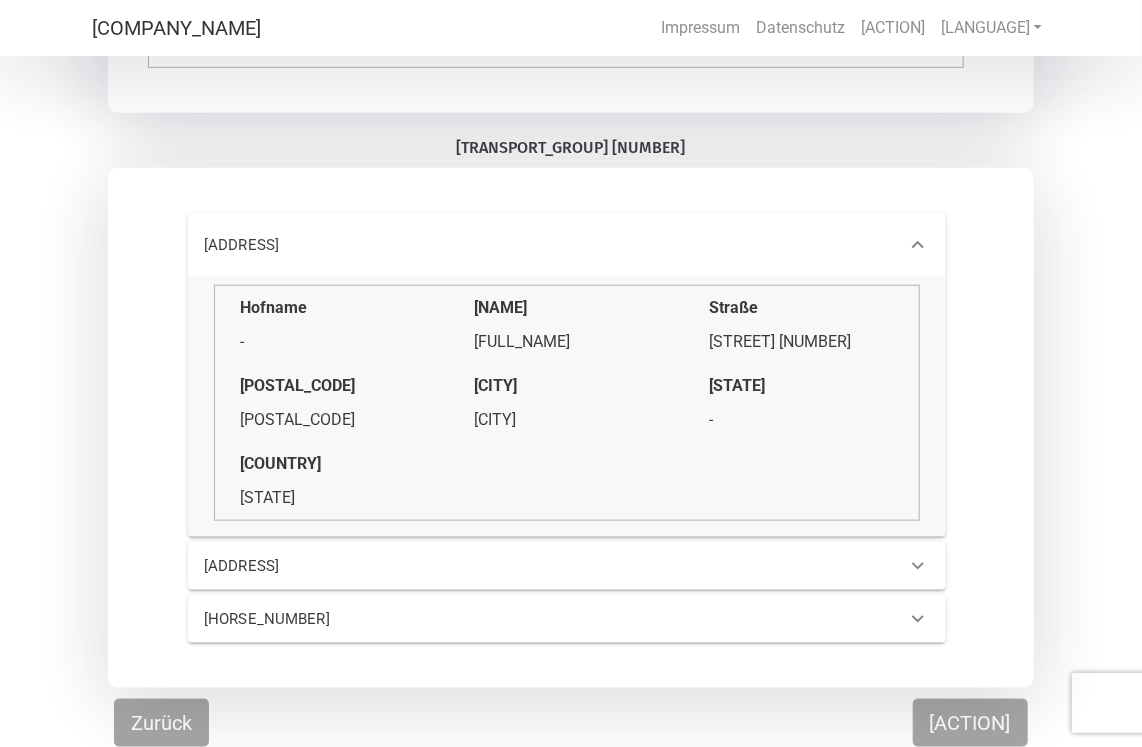 scroll, scrollTop: 573, scrollLeft: 0, axis: vertical 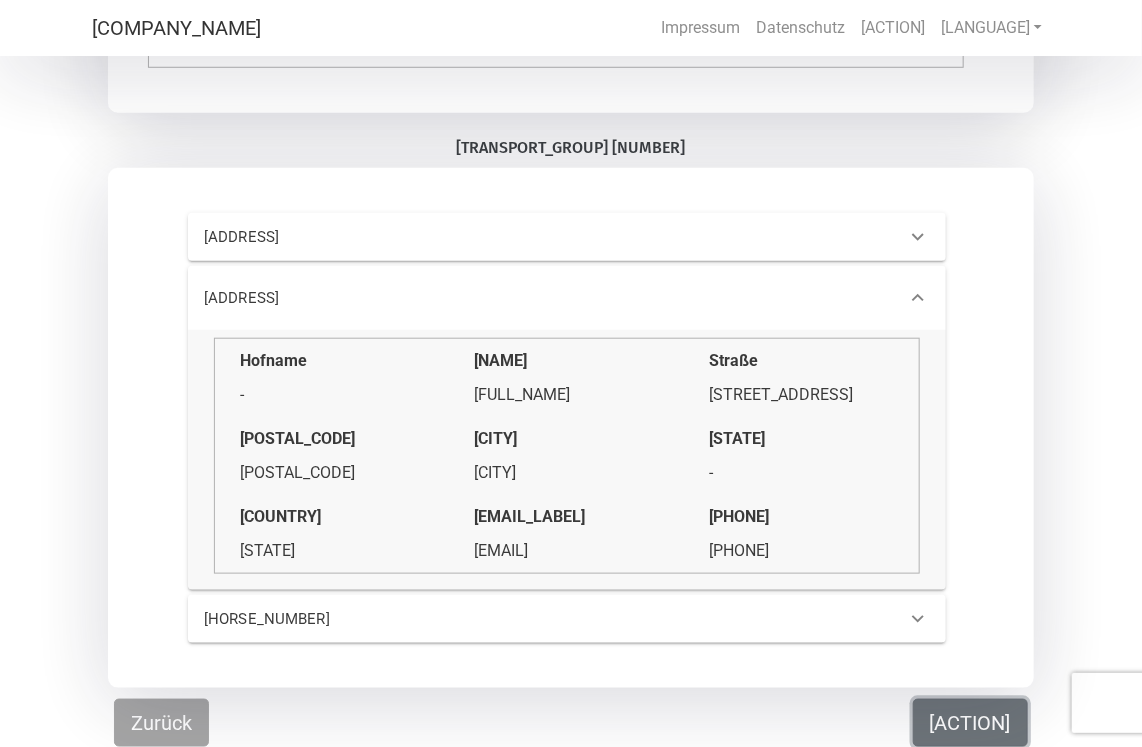 click on "[ACTION]" at bounding box center (970, 723) 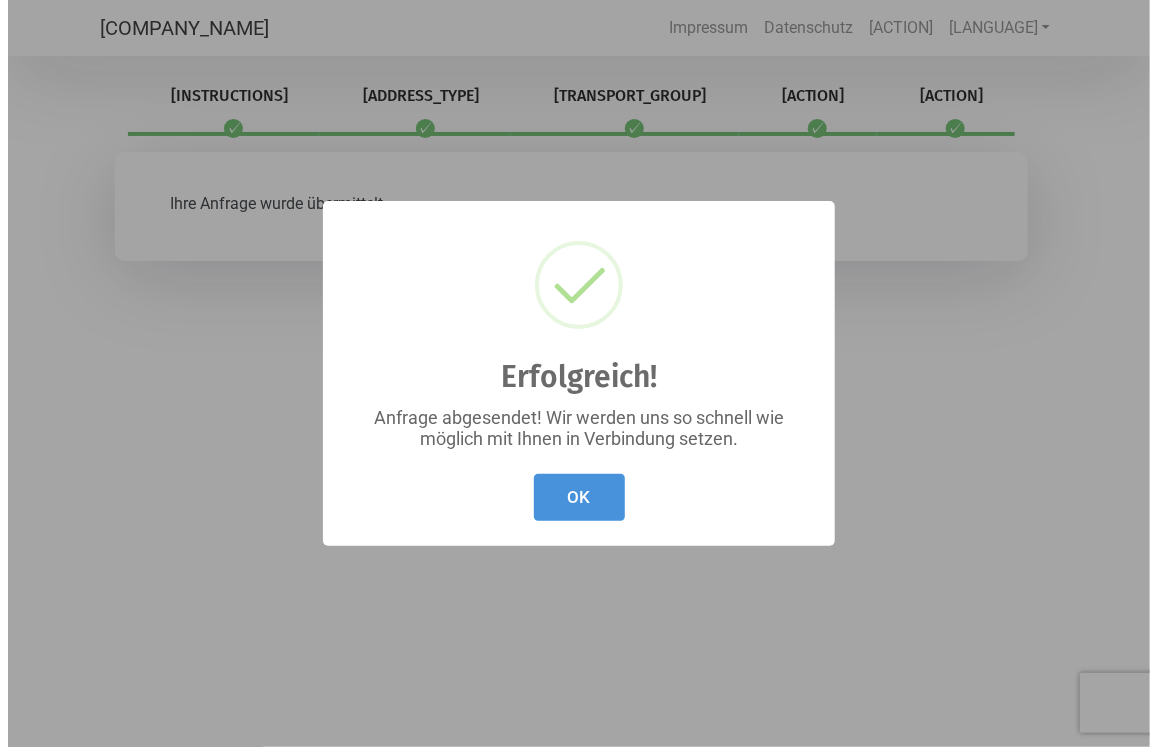 scroll, scrollTop: 0, scrollLeft: 0, axis: both 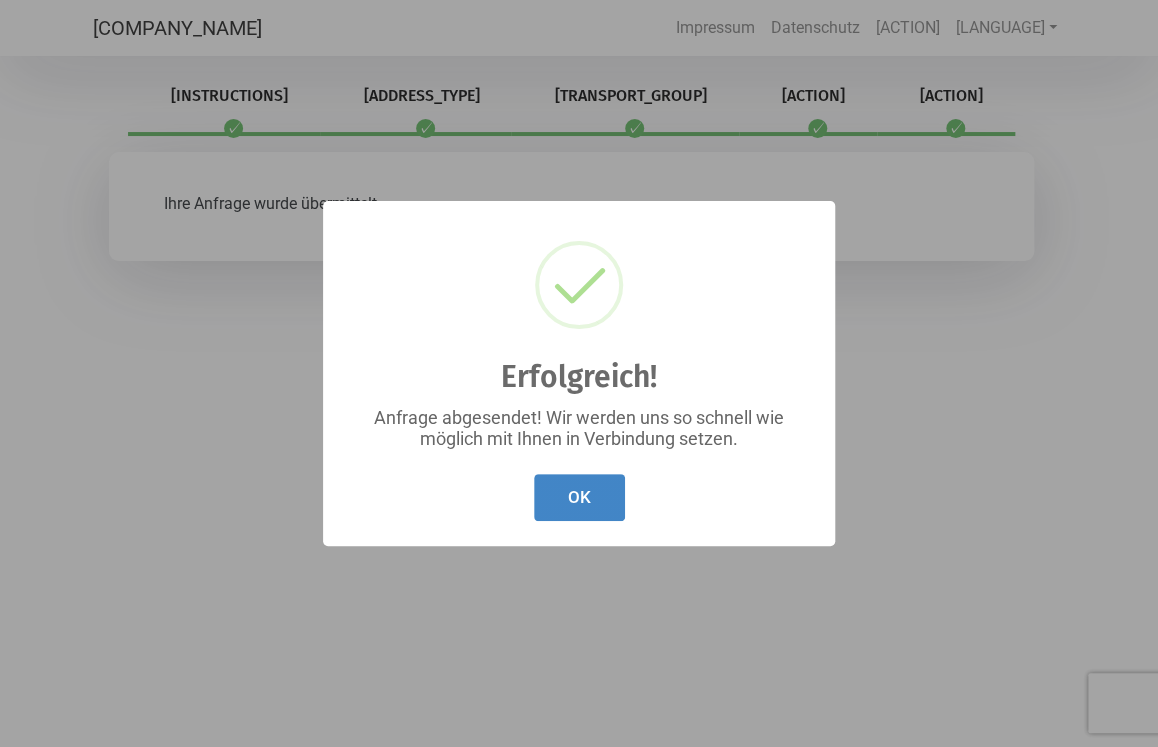 click on "OK" at bounding box center (579, 497) 